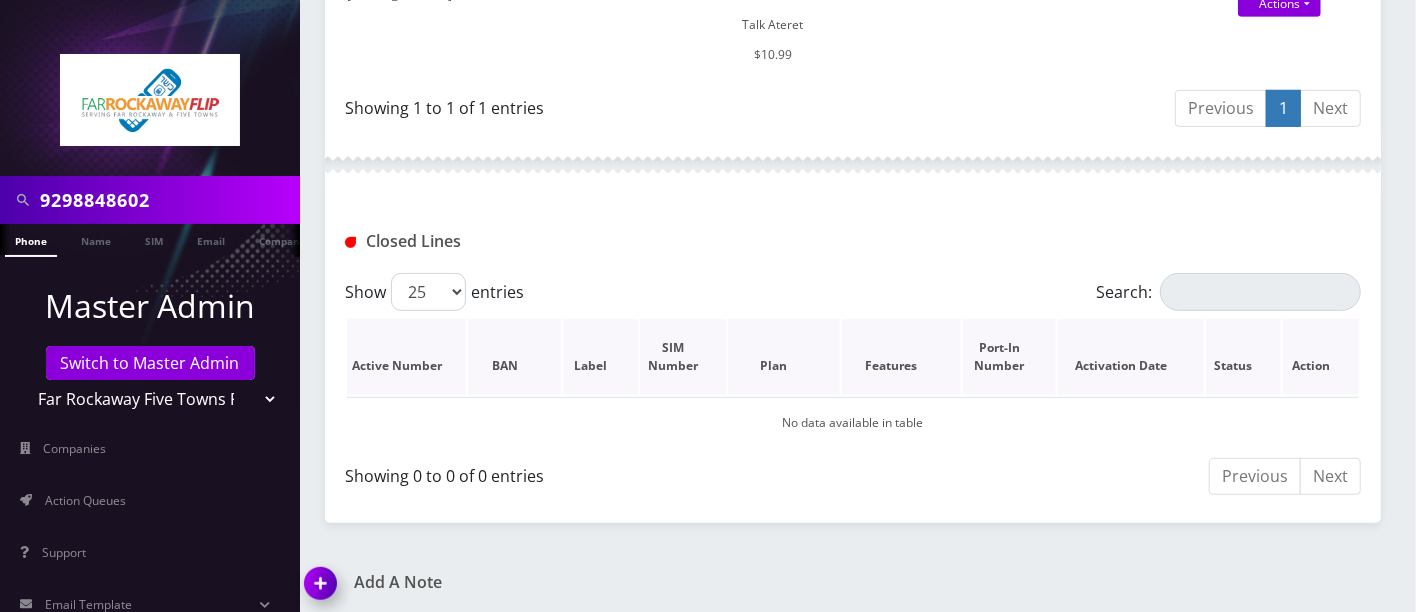 scroll, scrollTop: 615, scrollLeft: 0, axis: vertical 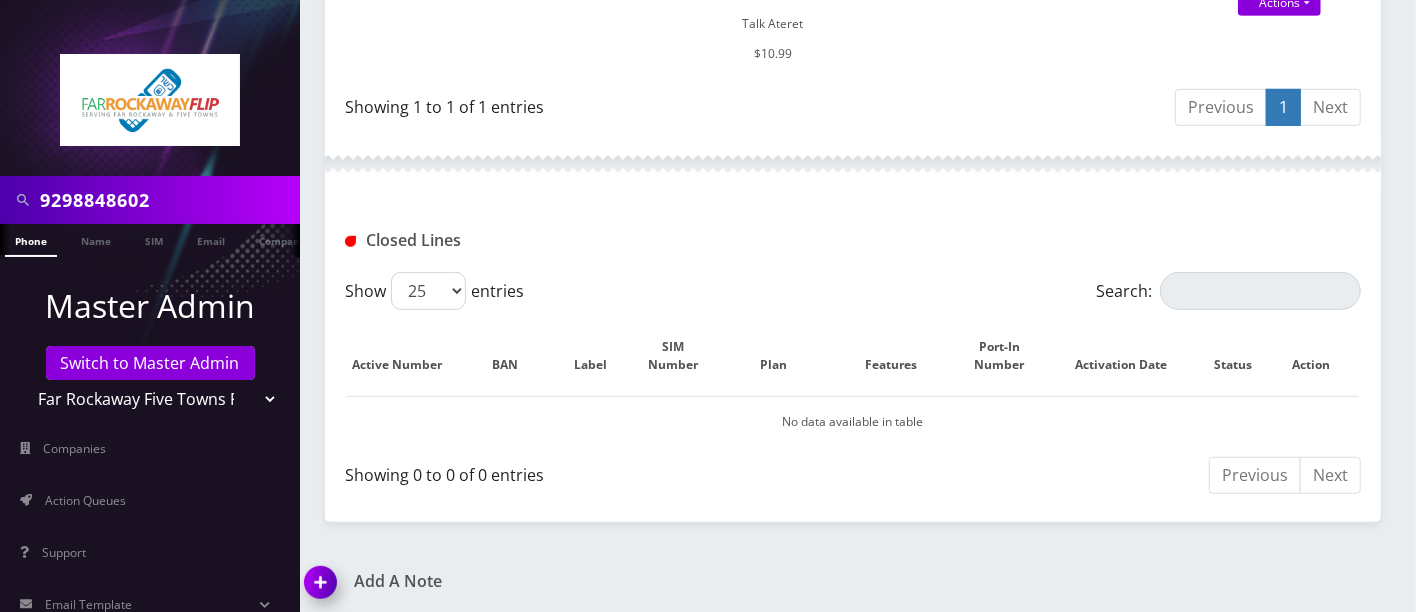 click at bounding box center [324, 589] 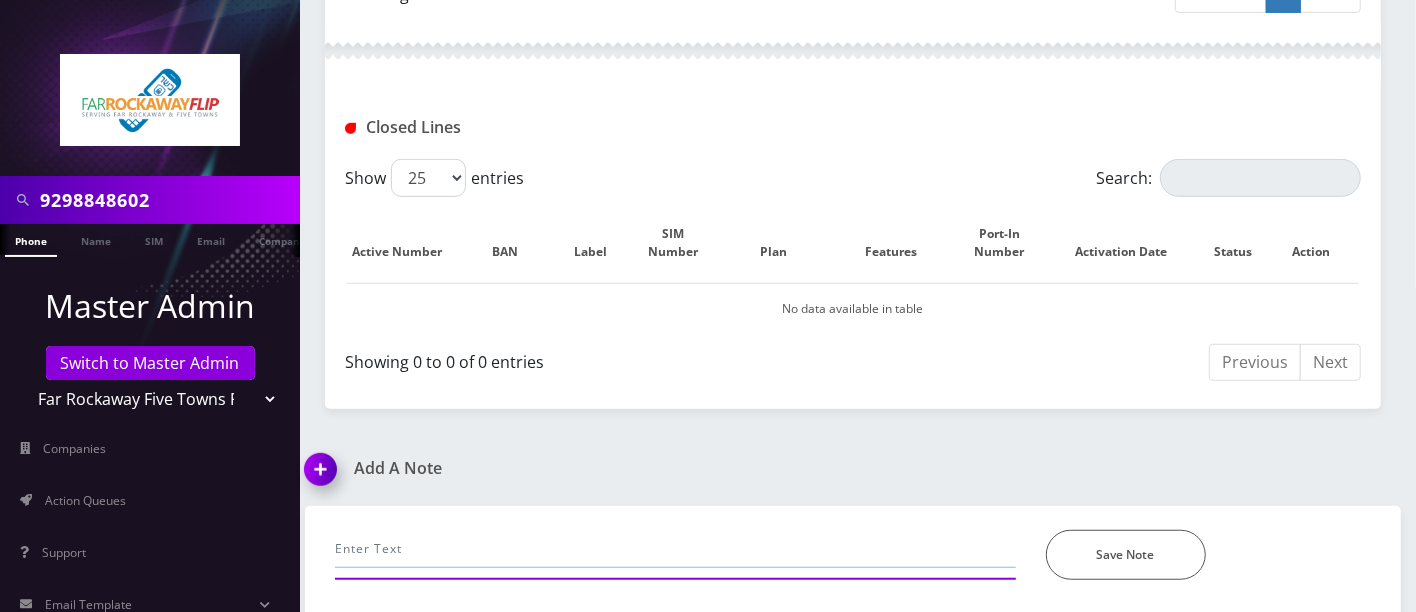 click at bounding box center (675, 549) 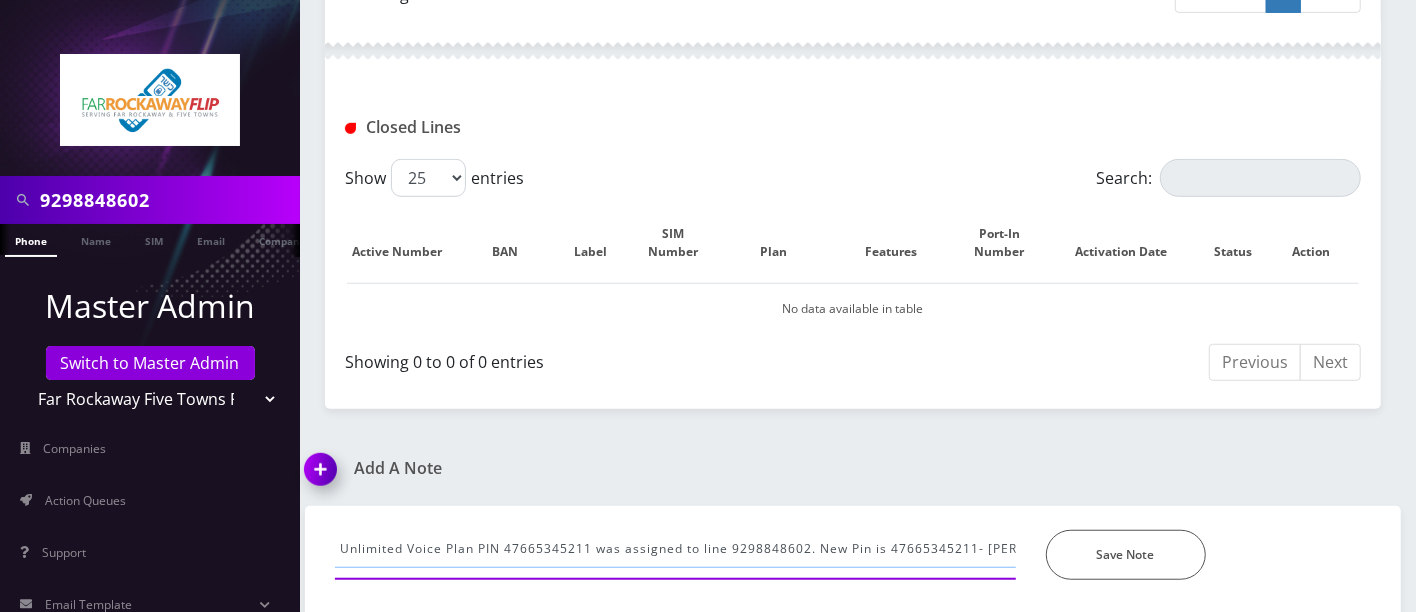 scroll, scrollTop: 0, scrollLeft: 325, axis: horizontal 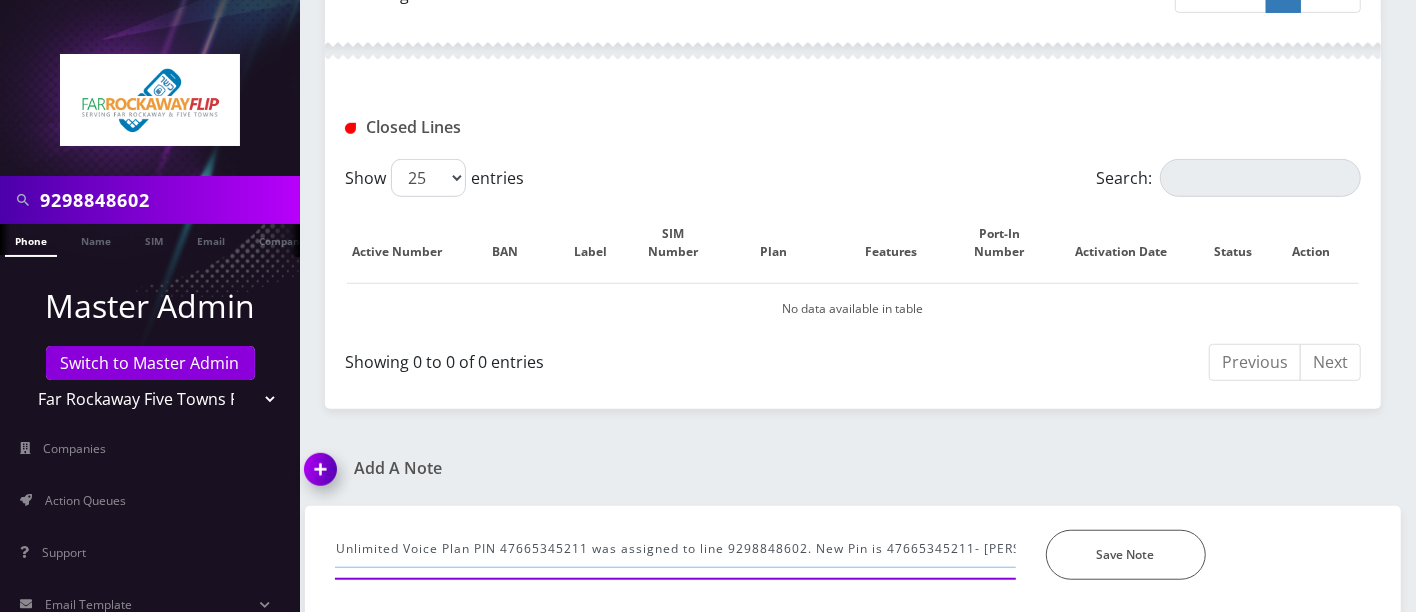 type on "Purchase Service Plan successfull, TT 4G Monthly Unlimited Voice Plan PIN 47665345211 was assigned to line 9298848602. New Pin is 47665345211- Hazel" 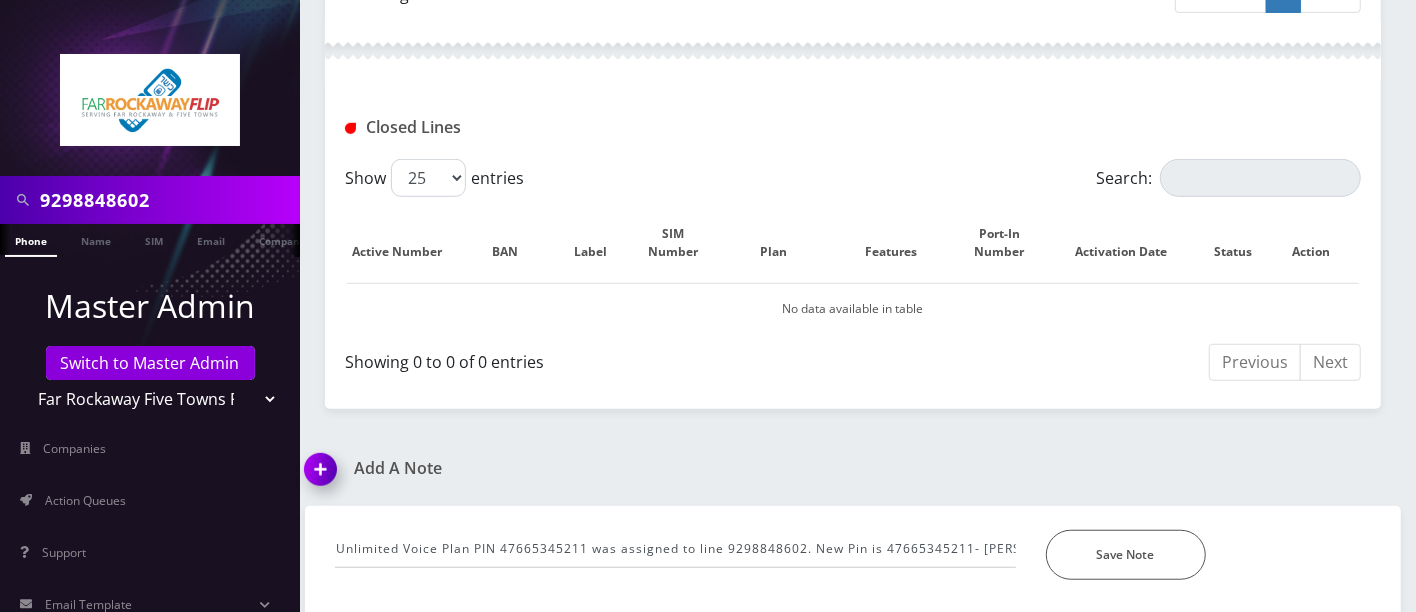 click on "Purchase Service Plan successfull, TT 4G Monthly Unlimited Voice Plan PIN 47665345211 was assigned to line 9298848602. New Pin is 47665345211- Hazel
*Please Enter Note
Save Note" at bounding box center [853, 543] 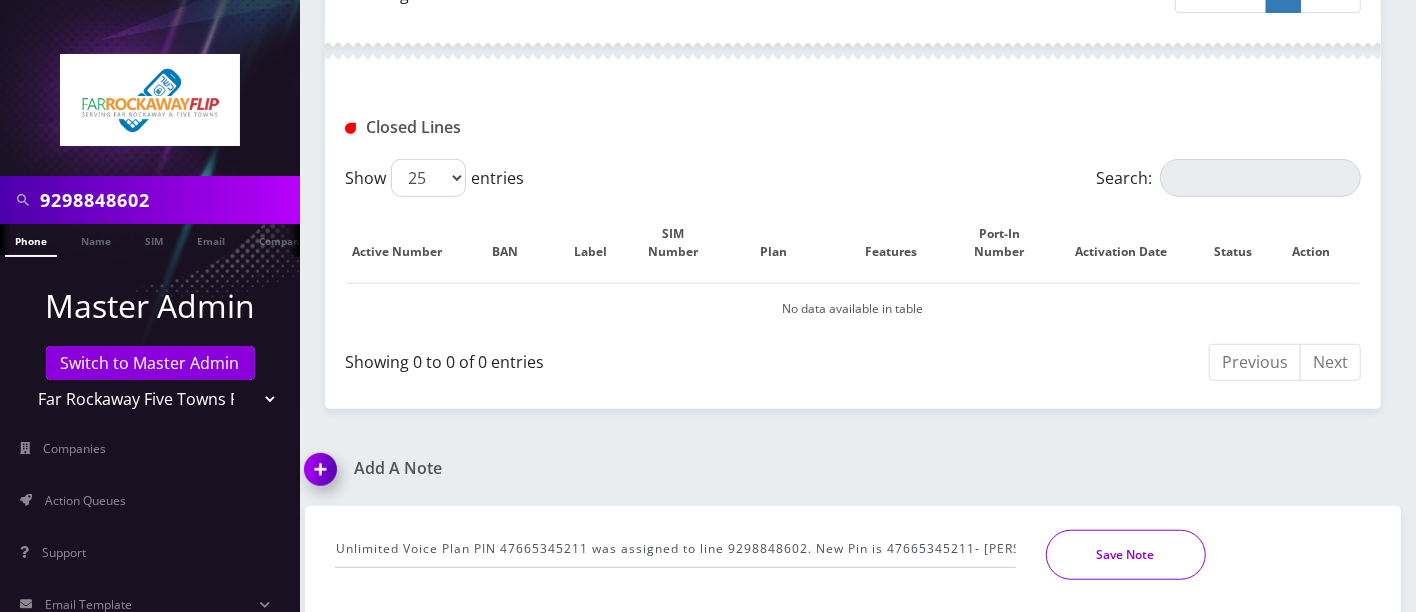 scroll, scrollTop: 0, scrollLeft: 0, axis: both 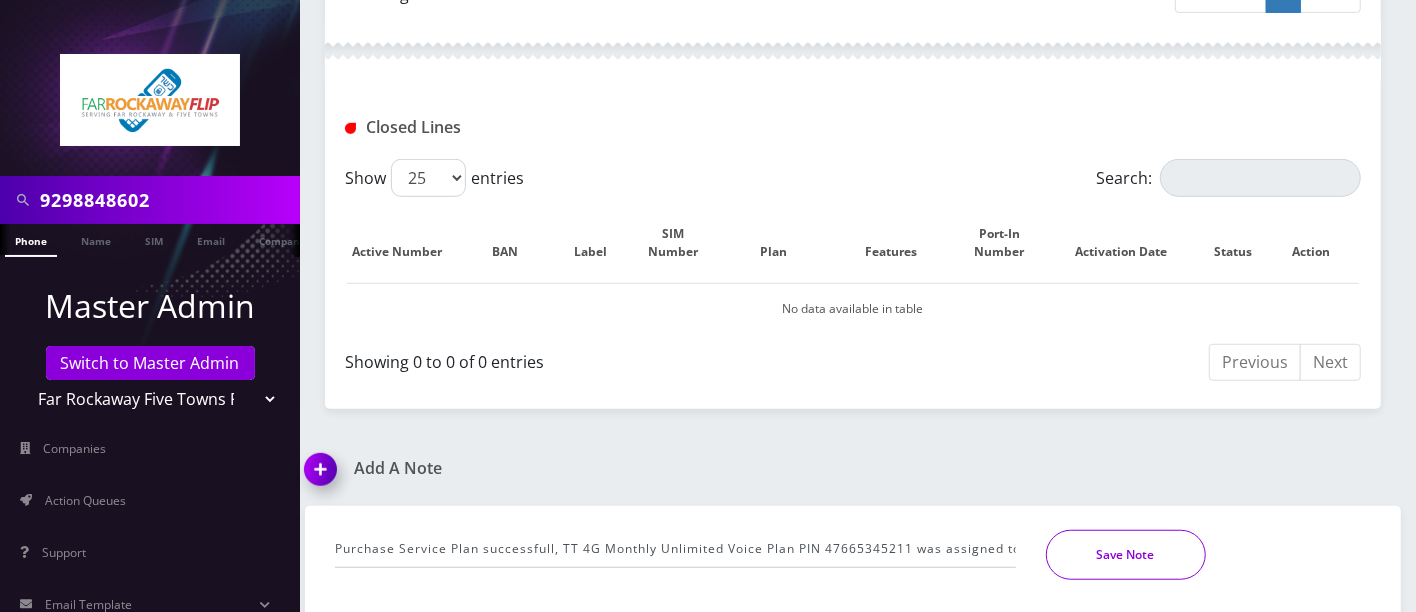 click on "Save Note" at bounding box center [1126, 555] 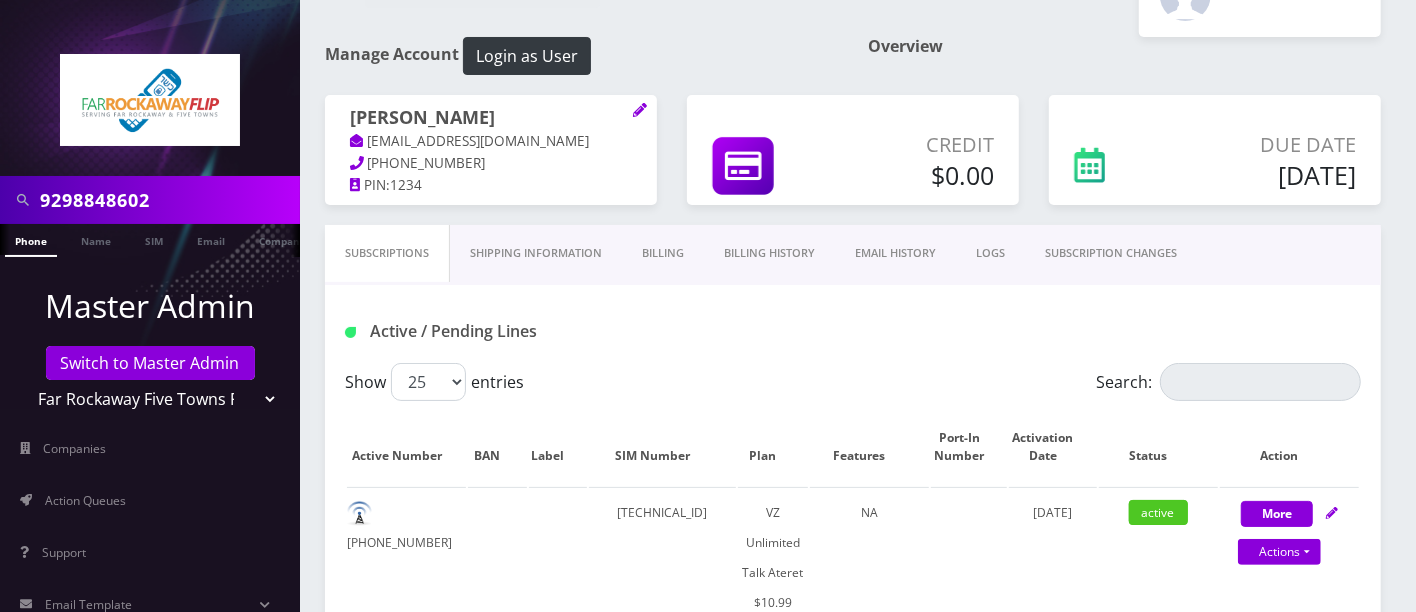 scroll, scrollTop: 0, scrollLeft: 0, axis: both 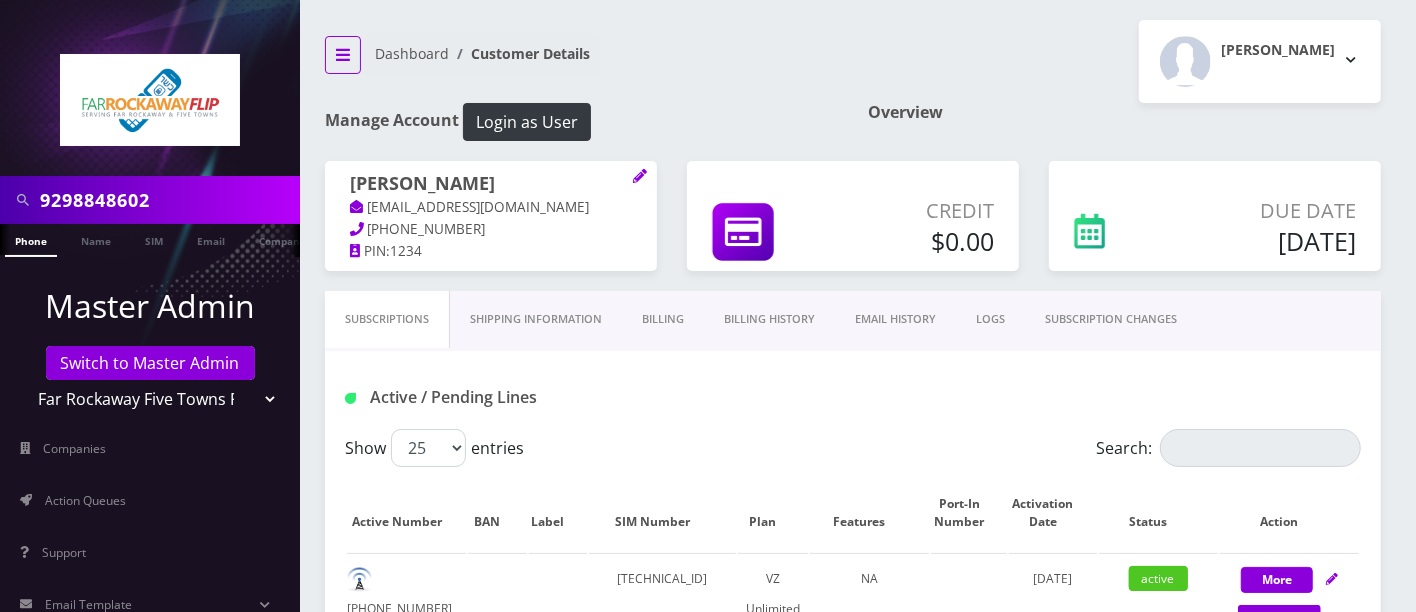 click 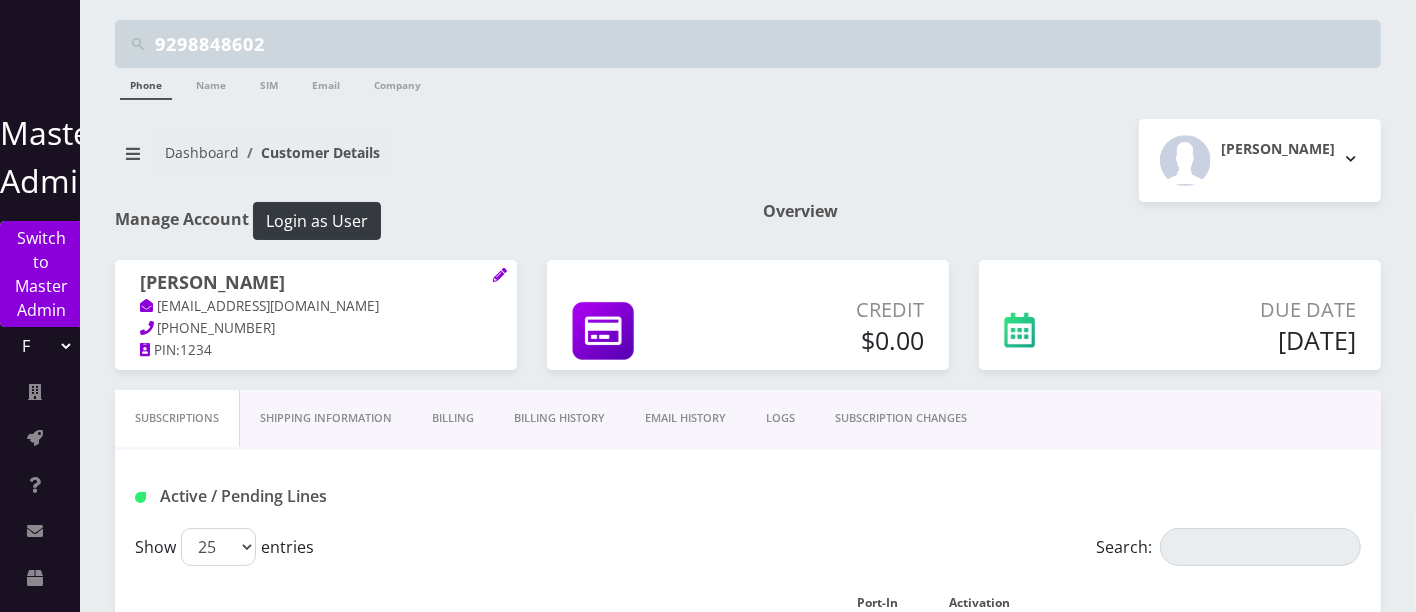 drag, startPoint x: 438, startPoint y: 43, endPoint x: 0, endPoint y: 30, distance: 438.19287 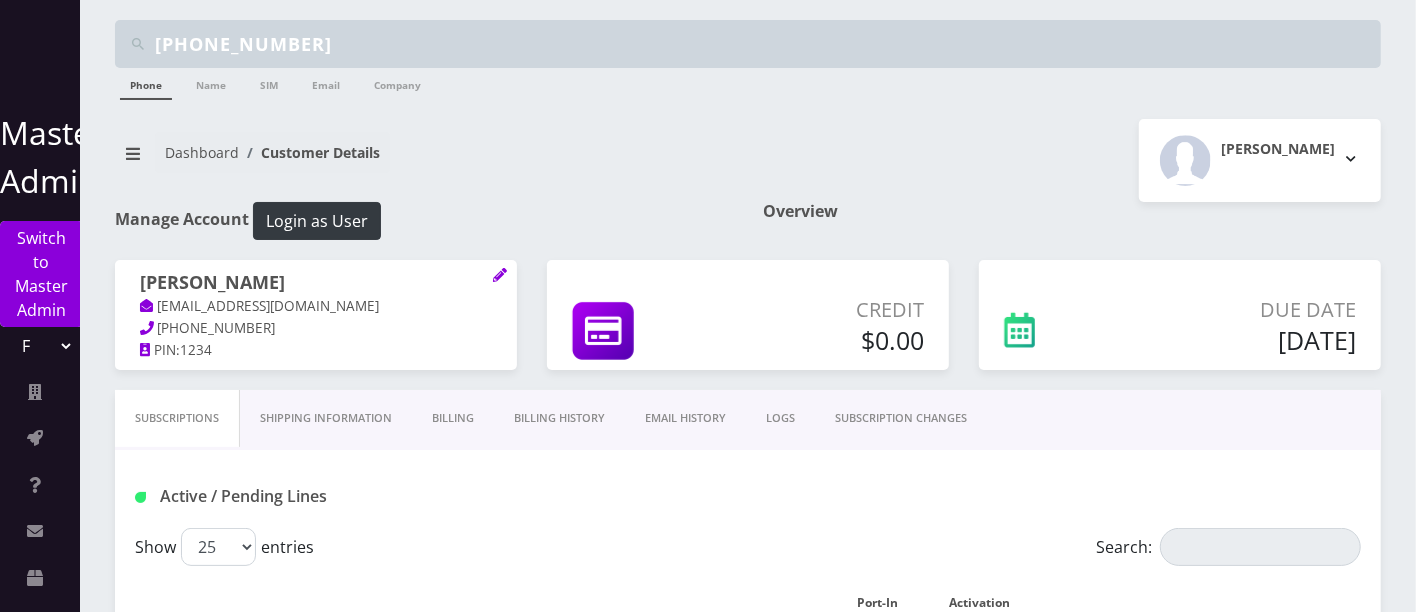 click on "347-986-0623" at bounding box center (765, 44) 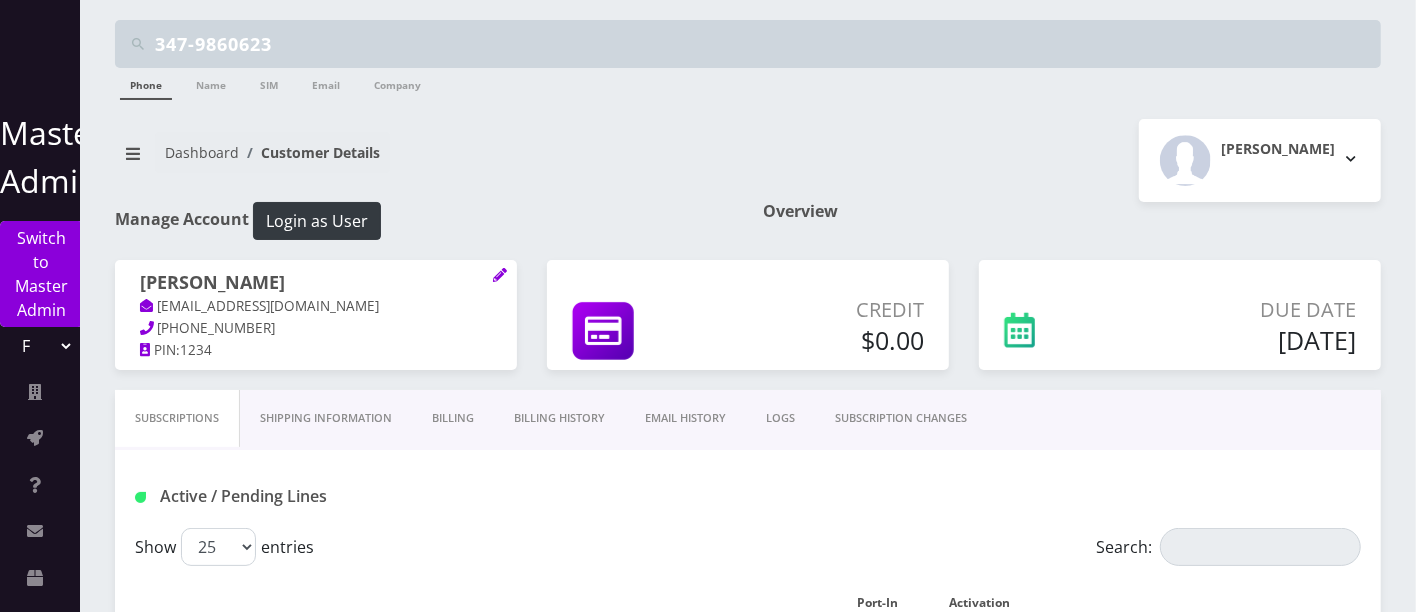 click on "347-9860623" at bounding box center (765, 44) 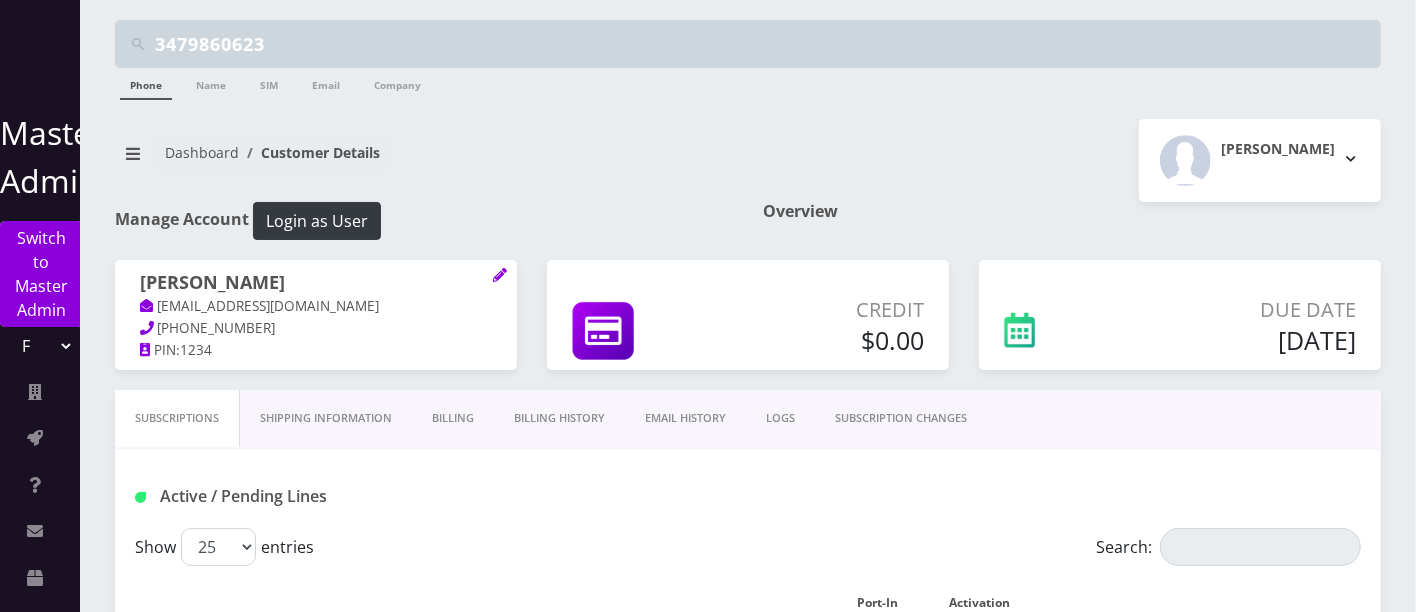 drag, startPoint x: 299, startPoint y: 44, endPoint x: 0, endPoint y: 50, distance: 299.06018 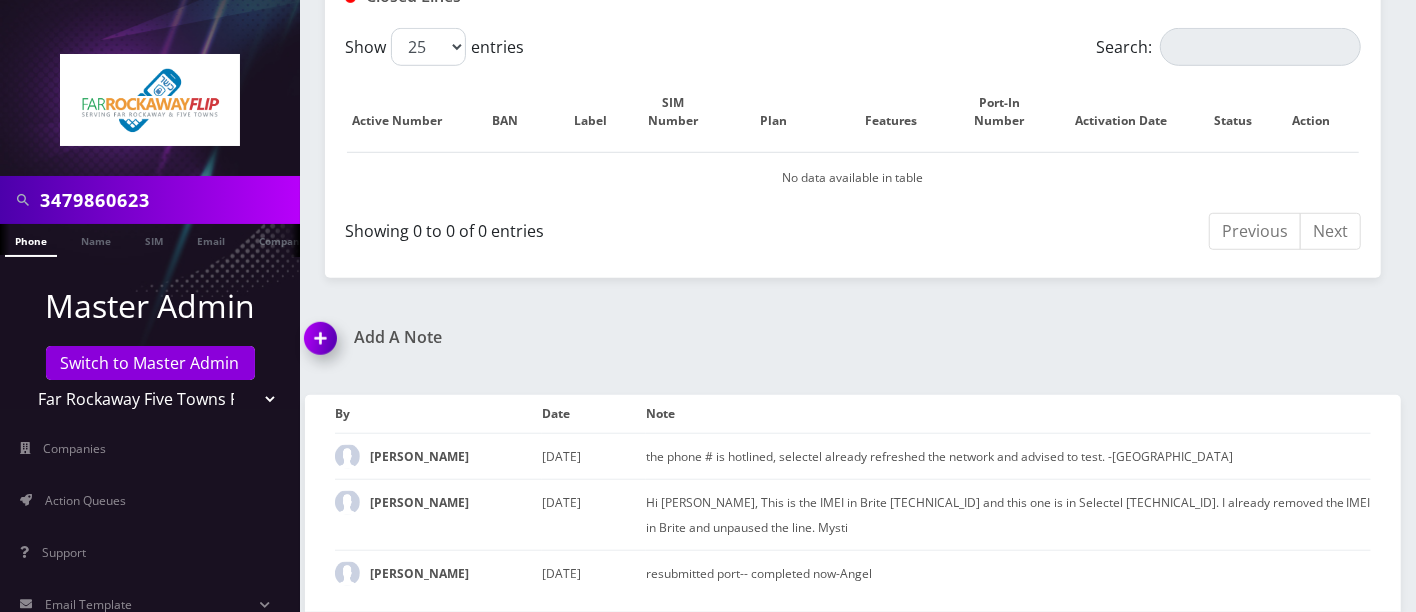 scroll, scrollTop: 0, scrollLeft: 0, axis: both 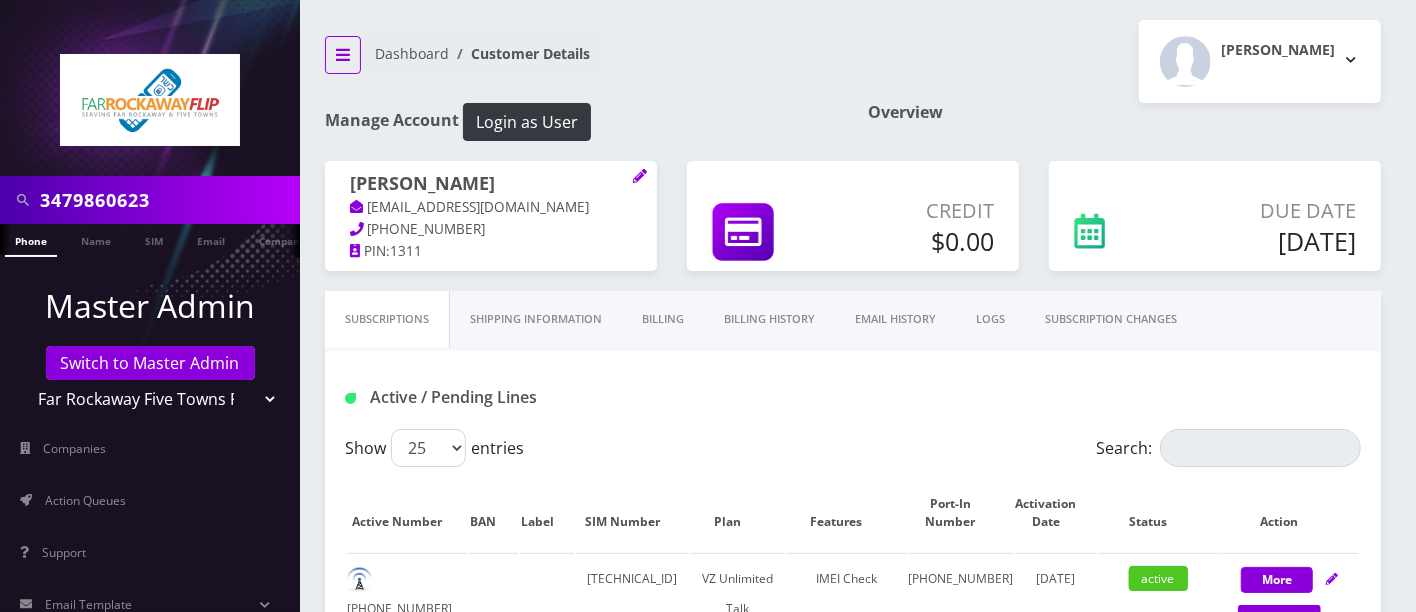 click 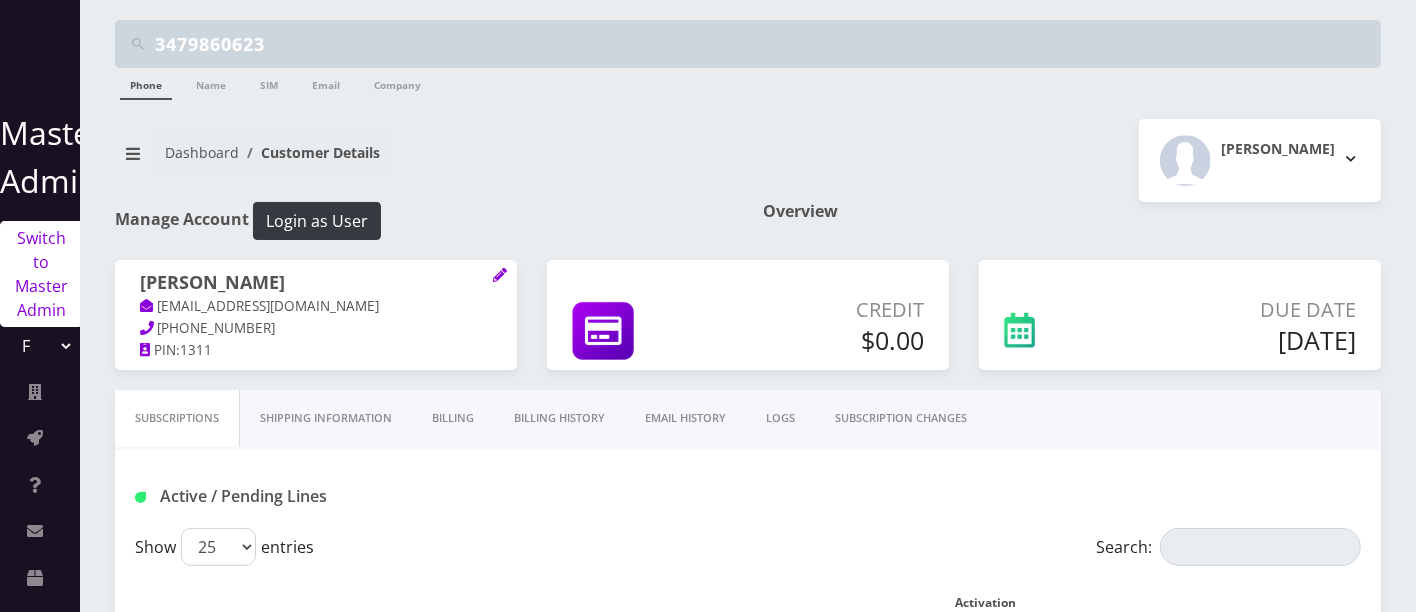 click on "Switch to Master Admin" at bounding box center (41, 274) 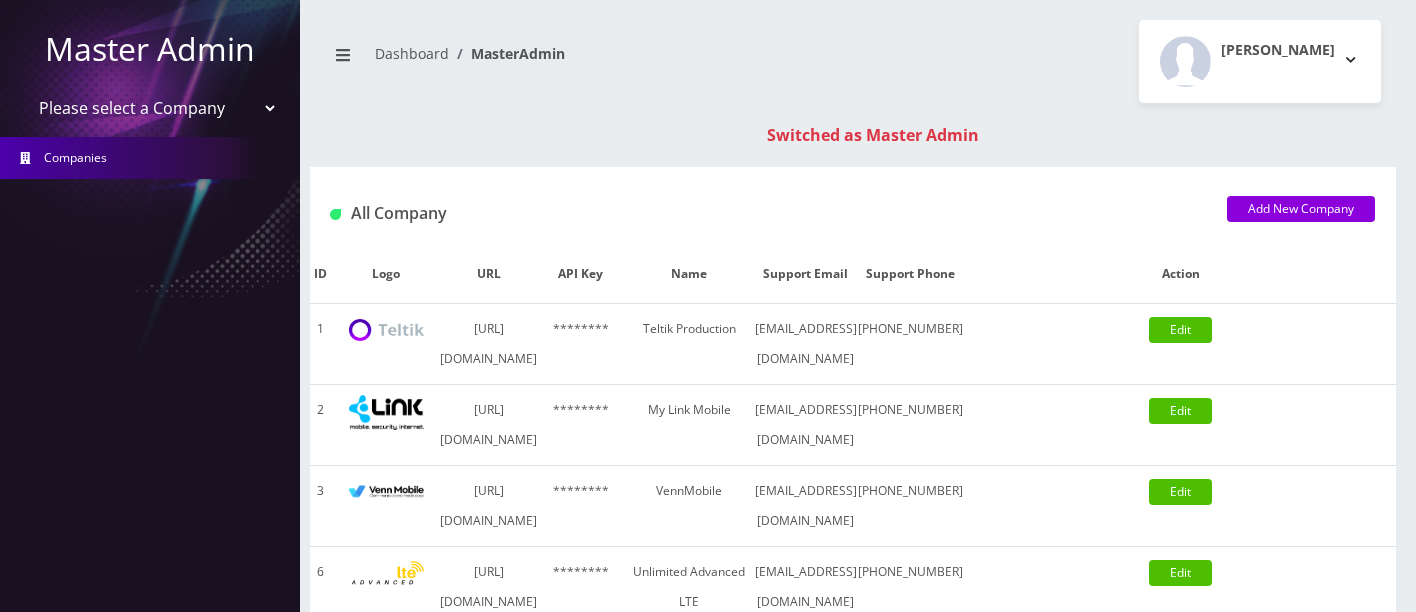 scroll, scrollTop: 0, scrollLeft: 0, axis: both 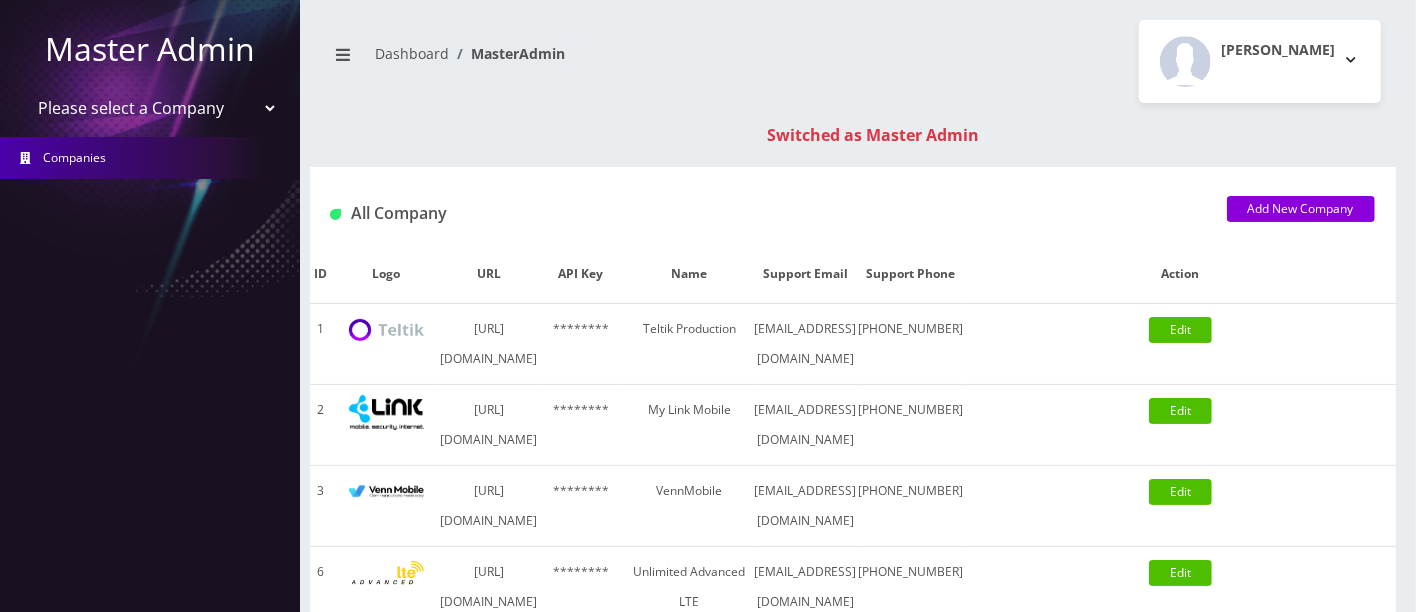 drag, startPoint x: 227, startPoint y: 102, endPoint x: 237, endPoint y: 112, distance: 14.142136 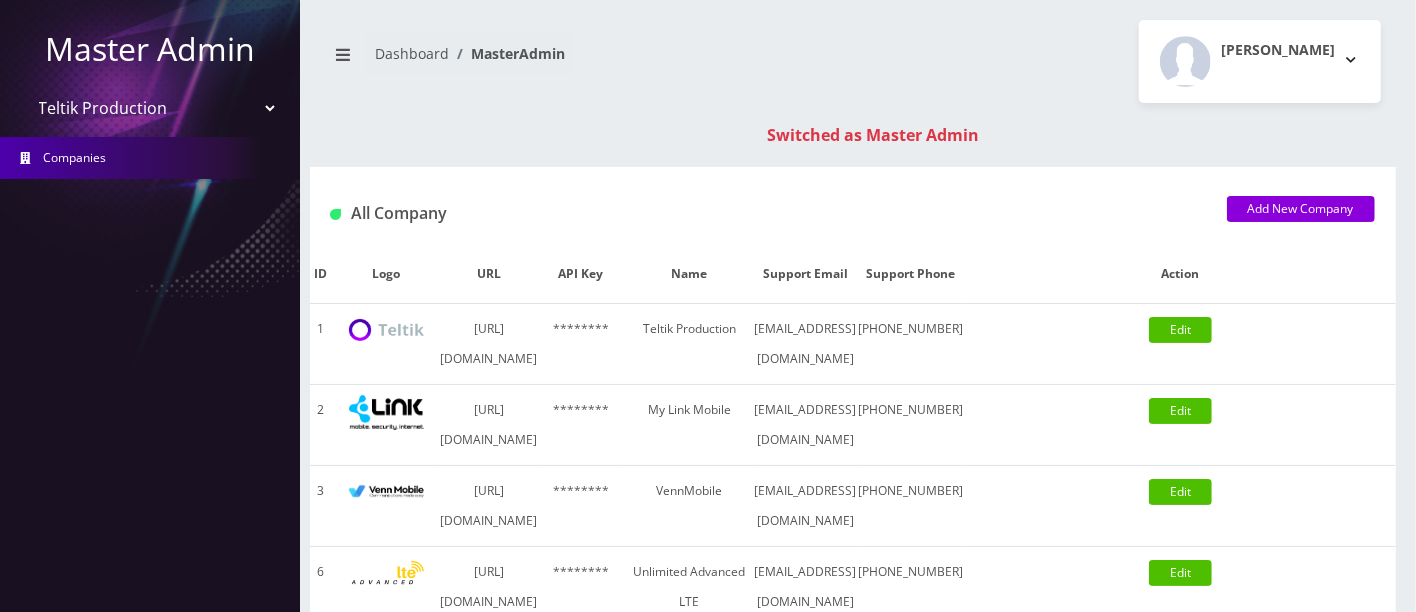 click on "Please select a Company
Teltik Production
My Link Mobile
VennMobile
Unlimited Advanced LTE
[PERSON_NAME] Inc
DeafCell LLC
OneTouch GPS
Diamond Wireless LLC
All Choice Connect
Amcest Corp
IoT
Shluchim Assist
ConnectED Mobile
Innovative Communications
Home Away Secure SIM Call" at bounding box center [150, 108] 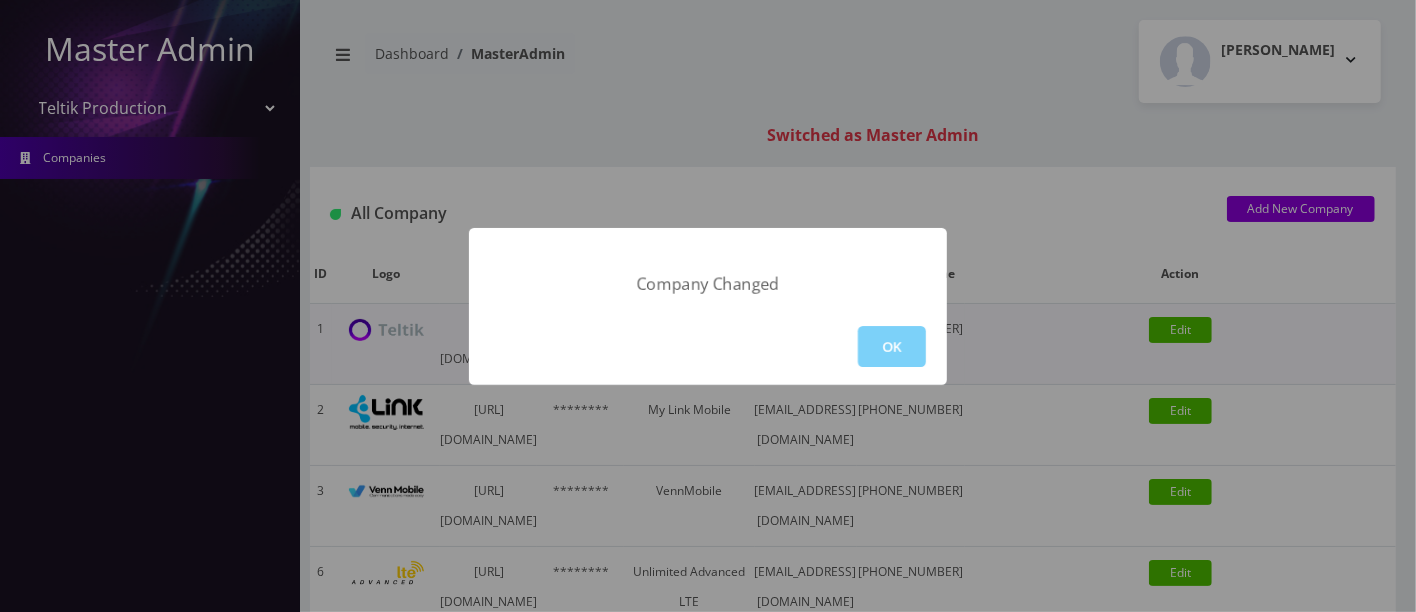 click on "OK" at bounding box center (892, 346) 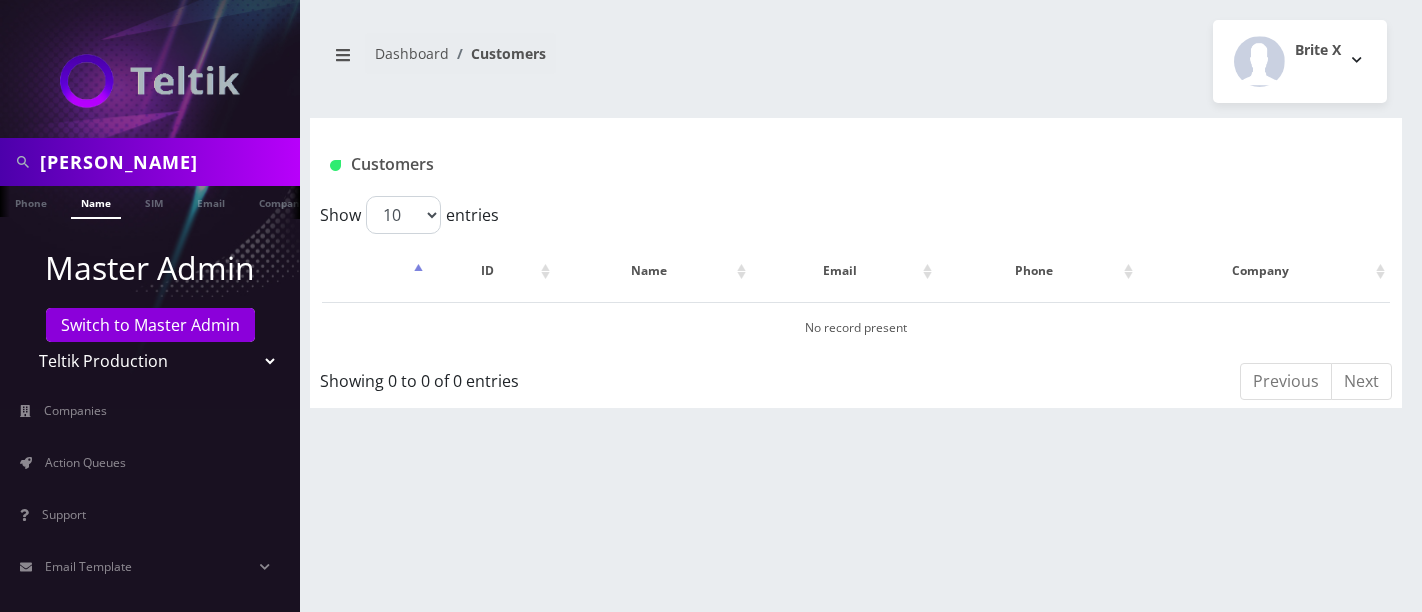 scroll, scrollTop: 0, scrollLeft: 0, axis: both 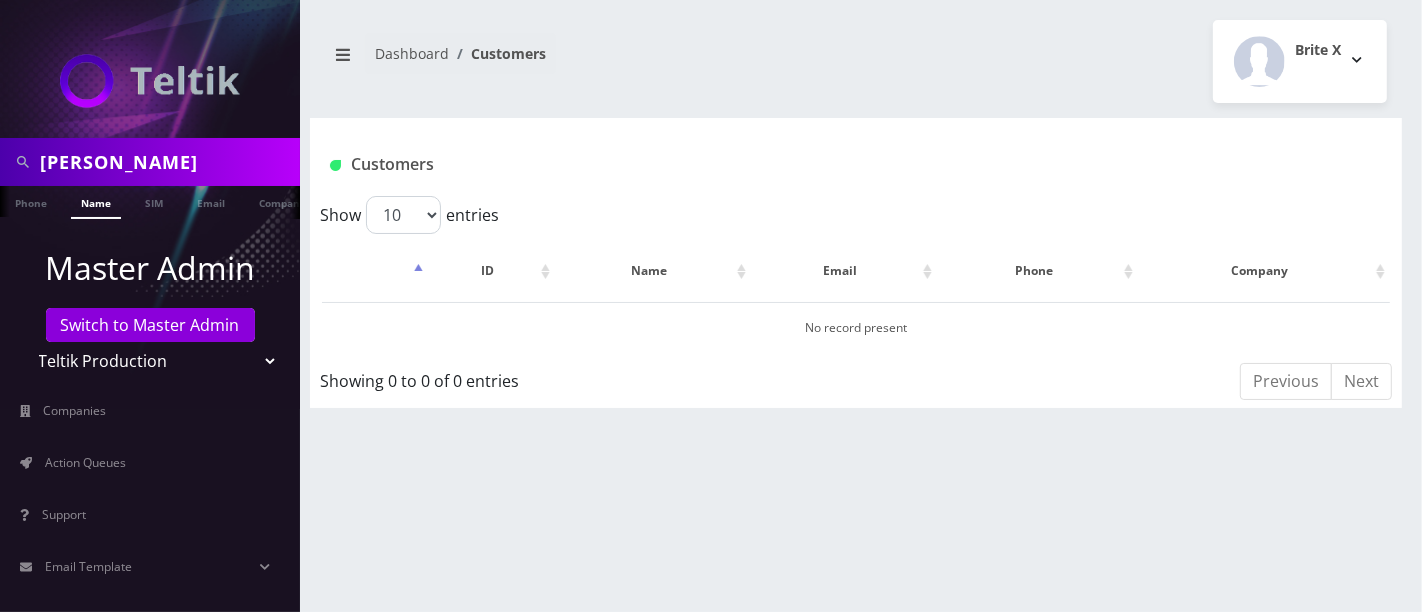 click on "Teltik Production
My Link Mobile
VennMobile
Unlimited Advanced LTE
Rexing Inc
DeafCell LLC
OneTouch GPS
Diamond Wireless LLC
All Choice Connect
Amcest Corp
IoT
Shluchim Assist
ConnectED Mobile
Innovative Communications
Home Away Secure
SIM Call Connecten Internet Rauch" at bounding box center (150, 361) 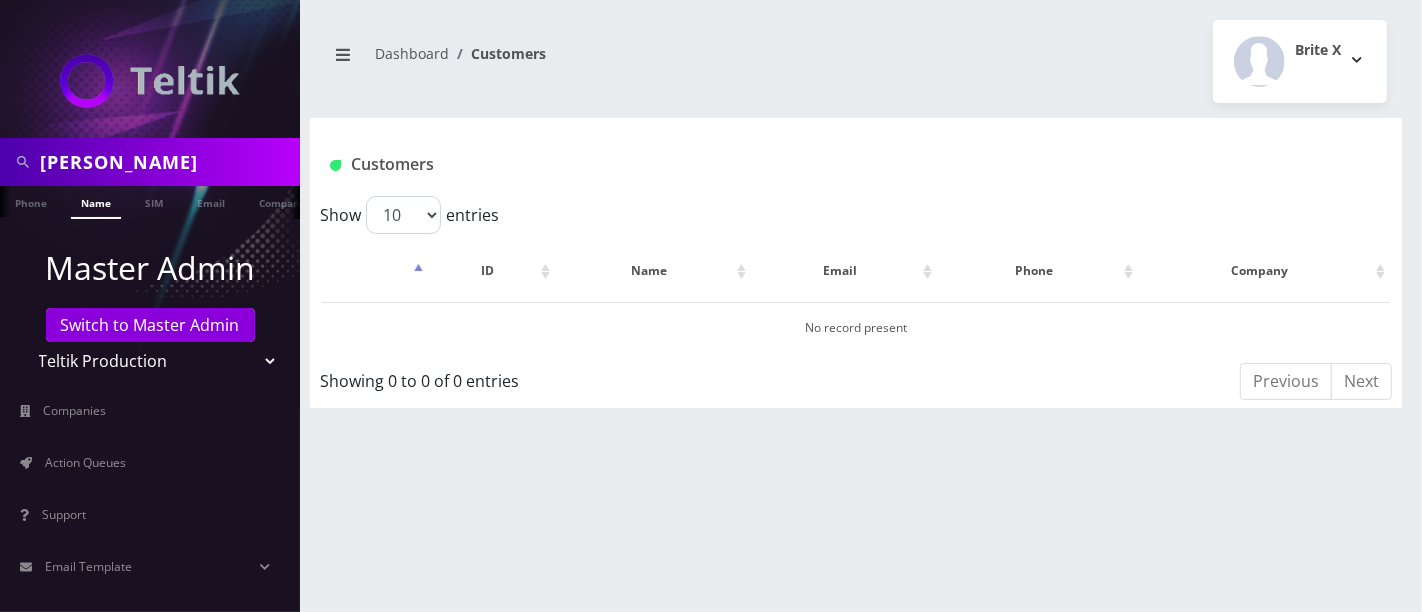 select on "13" 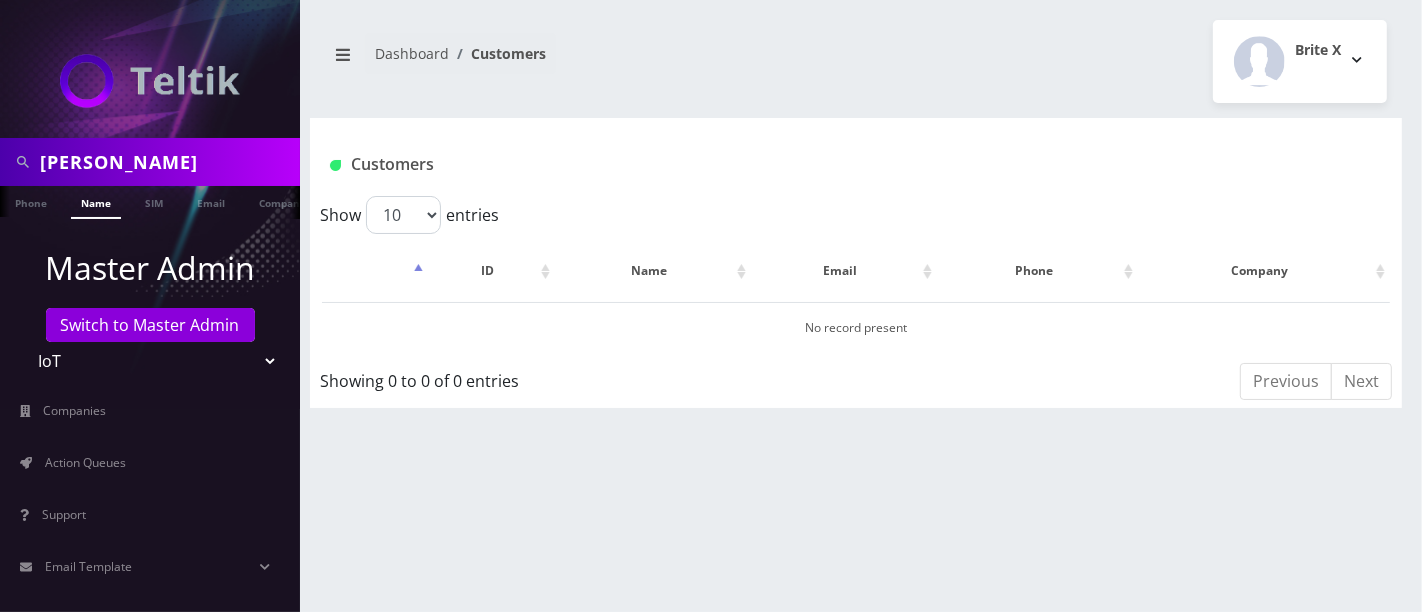 click on "Teltik Production
My Link Mobile
VennMobile
Unlimited Advanced LTE
Rexing Inc
DeafCell LLC
OneTouch GPS
Diamond Wireless LLC
All Choice Connect
Amcest Corp
IoT
Shluchim Assist
ConnectED Mobile
Innovative Communications
Home Away Secure
SIM Call Connecten Internet Rauch" at bounding box center [150, 361] 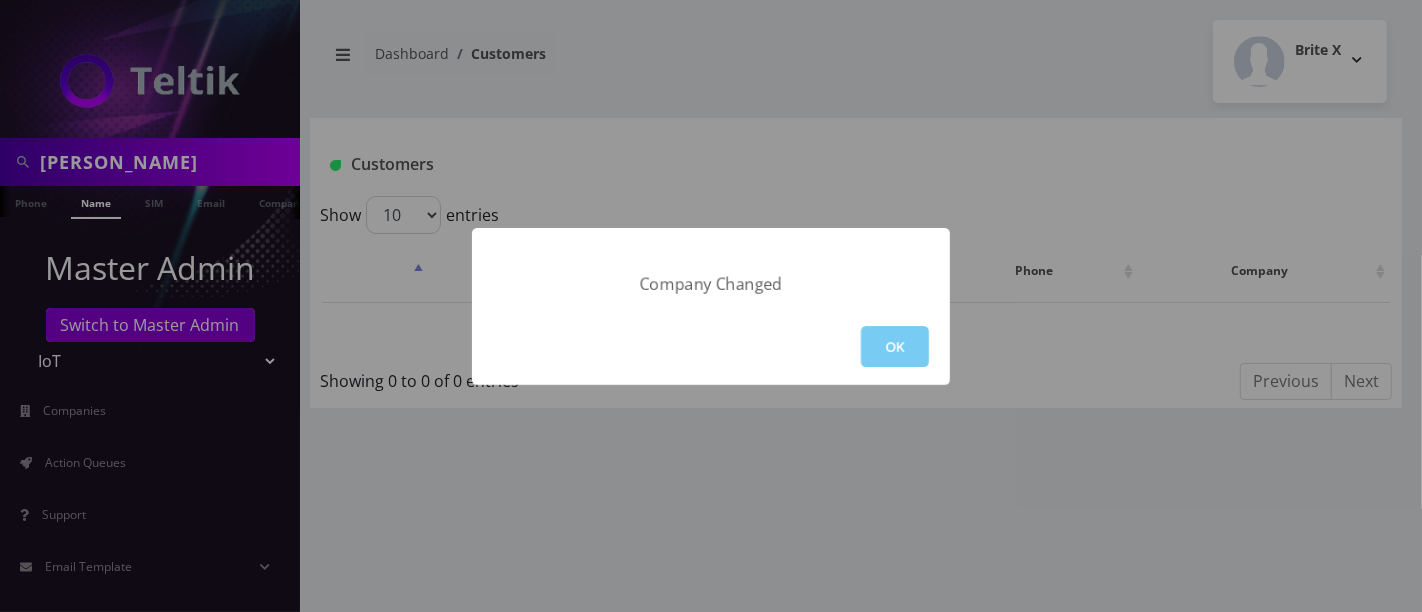 click on "OK" at bounding box center [895, 346] 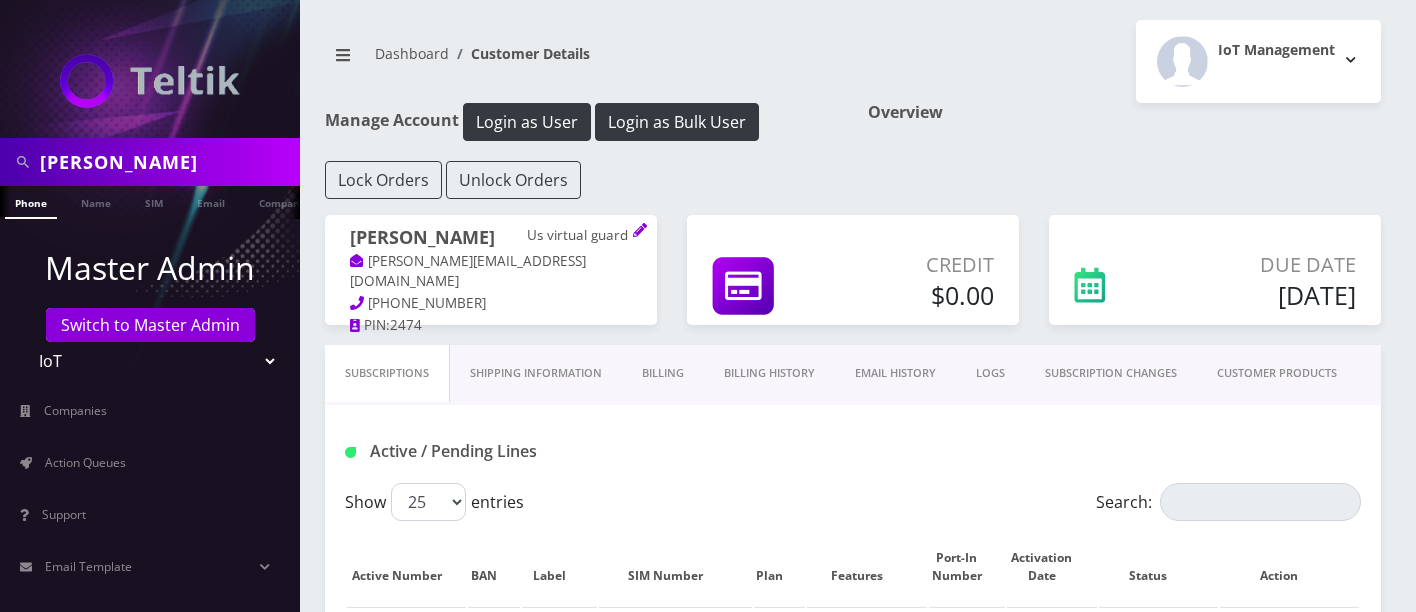 scroll, scrollTop: 0, scrollLeft: 0, axis: both 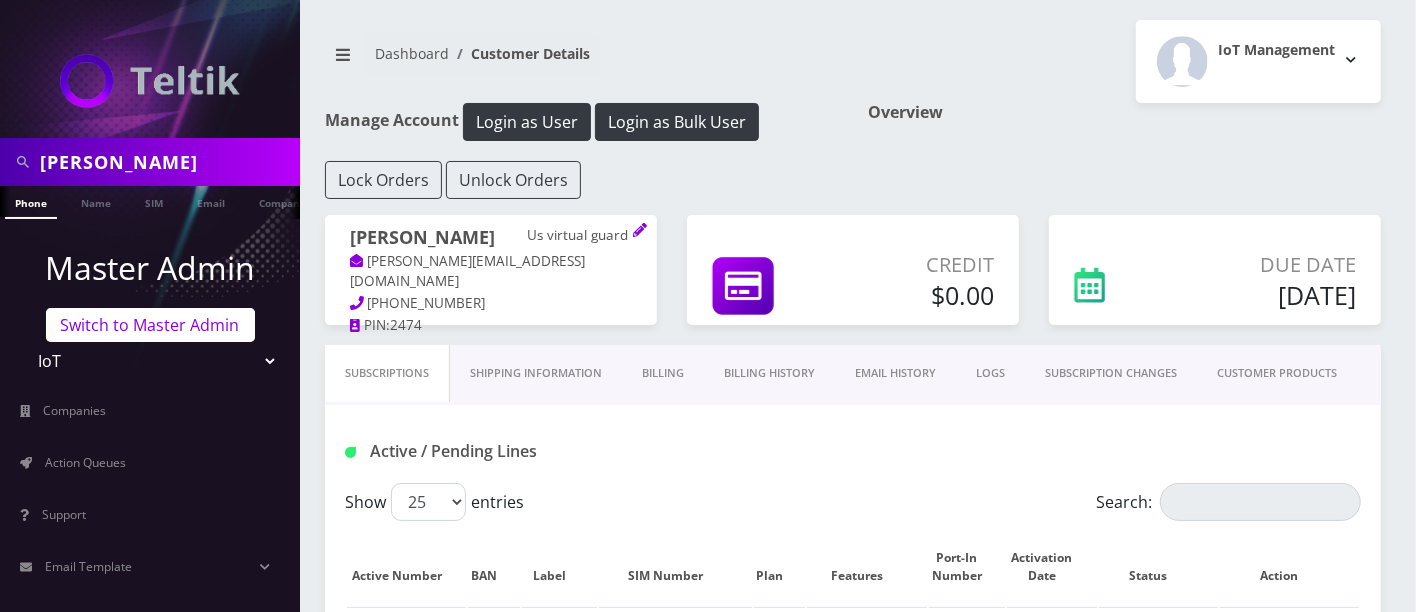 click on "Switch to Master Admin" at bounding box center [150, 325] 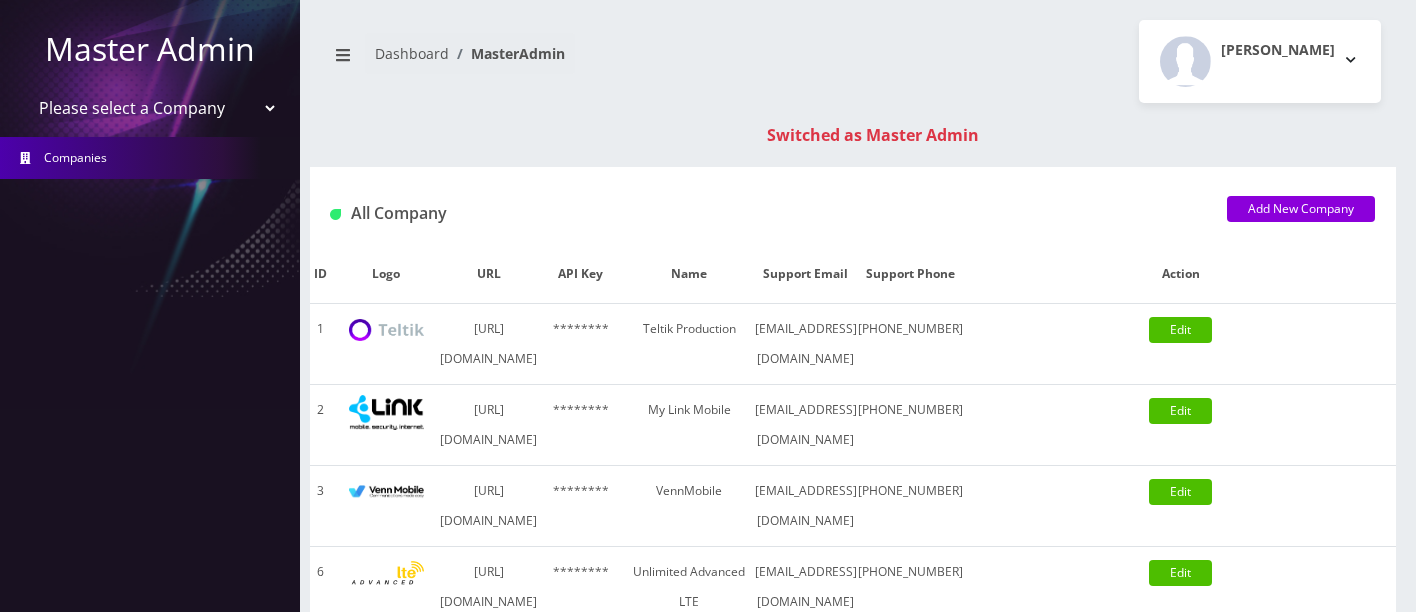 scroll, scrollTop: 0, scrollLeft: 0, axis: both 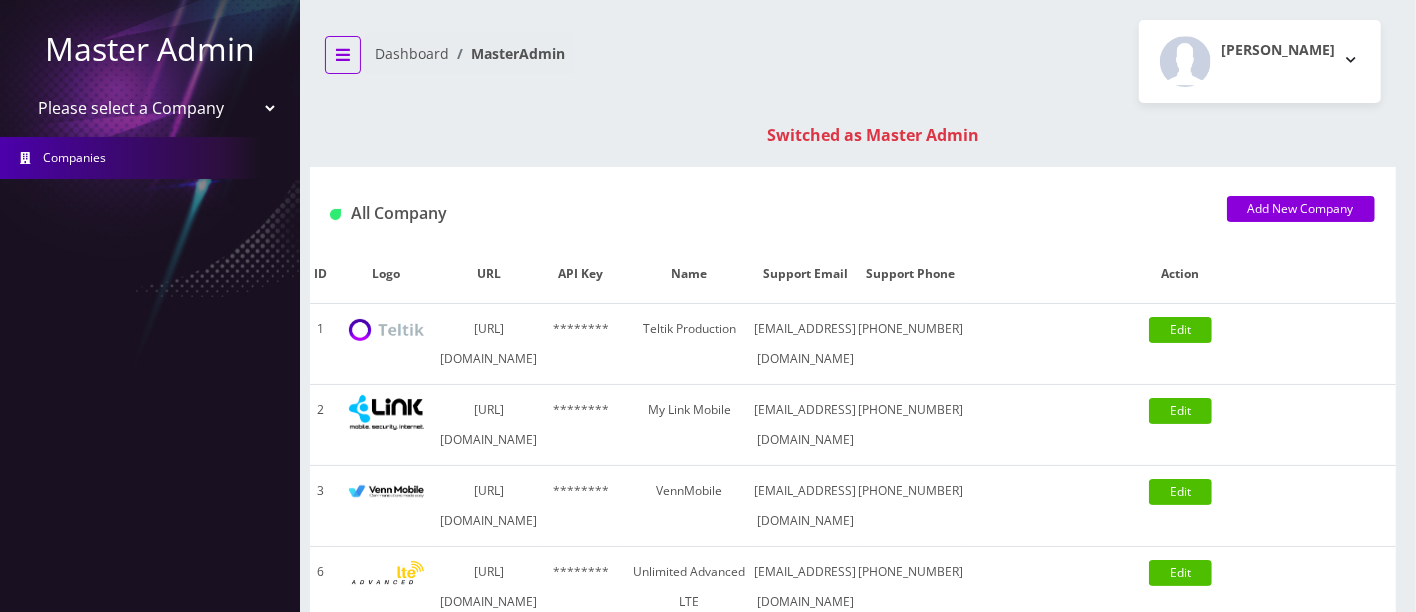 drag, startPoint x: 337, startPoint y: 55, endPoint x: 348, endPoint y: 62, distance: 13.038404 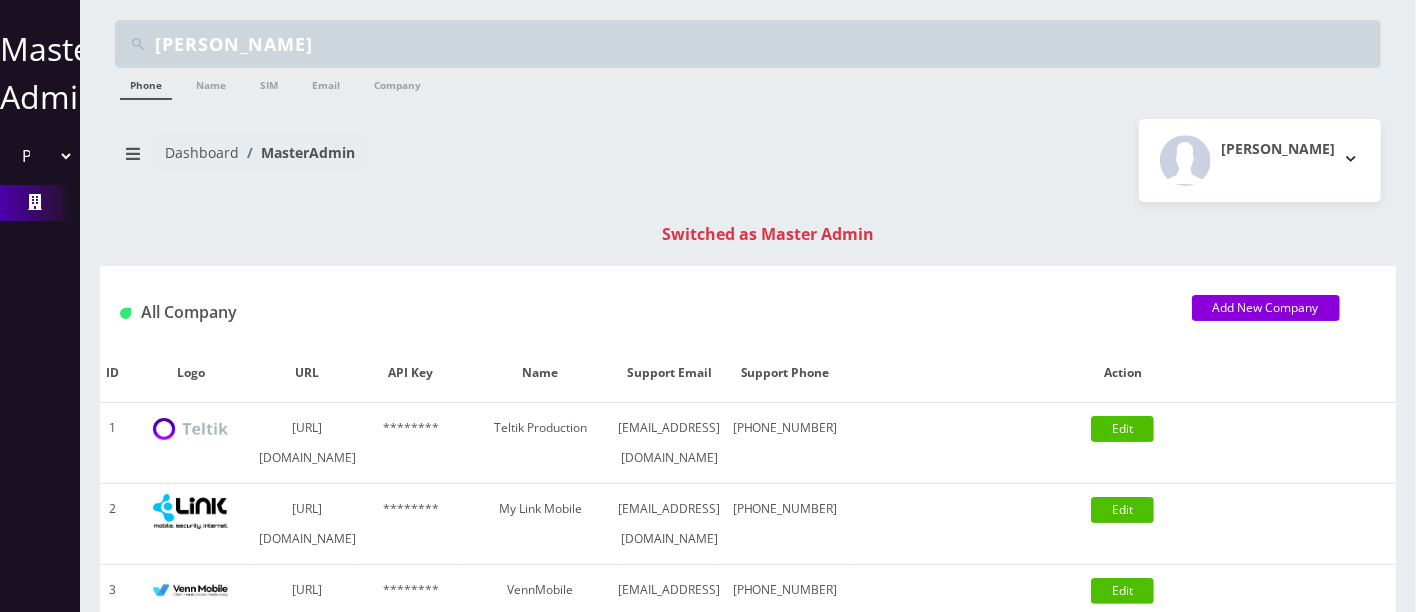 click on "Master Admin" at bounding box center [40, 73] 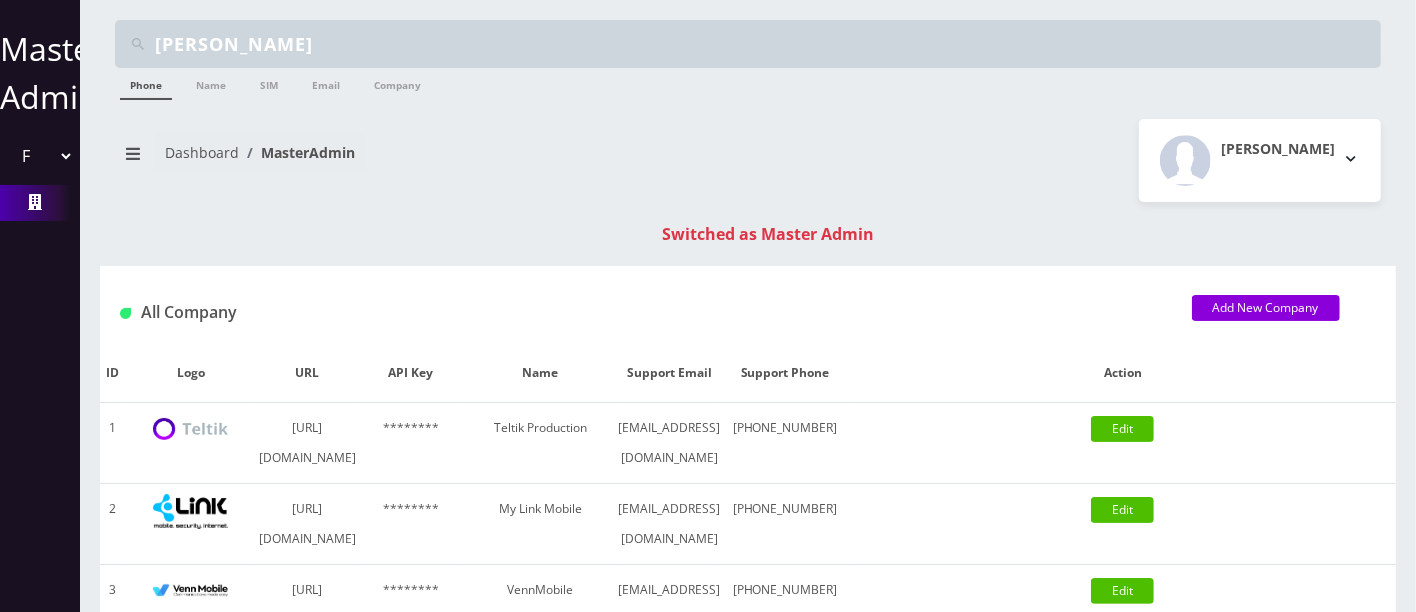 click on "Please select a Company
Teltik Production
My Link Mobile
VennMobile
Unlimited Advanced LTE
[PERSON_NAME] Inc
DeafCell LLC
OneTouch GPS
Diamond Wireless LLC
All Choice Connect
Amcest Corp
IoT
Shluchim Assist
ConnectED Mobile
Innovative Communications
Home Away Secure SIM Call" at bounding box center [40, 156] 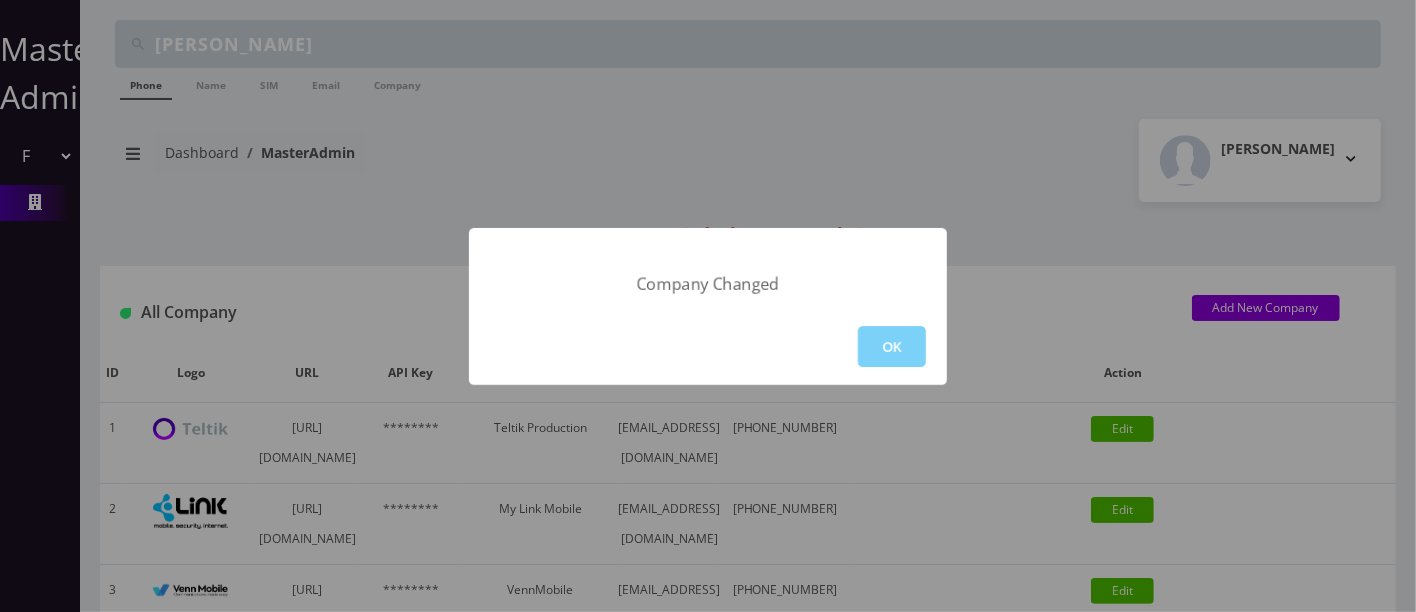 click on "OK" at bounding box center (708, 346) 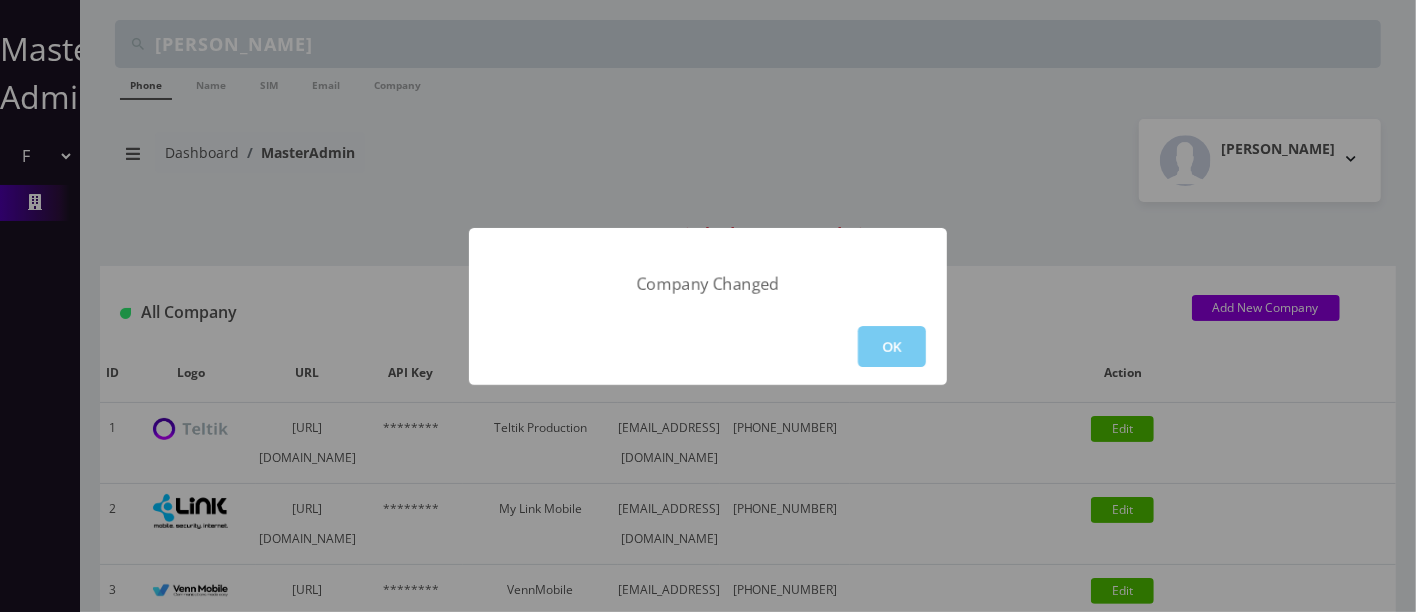 click on "OK" at bounding box center (892, 346) 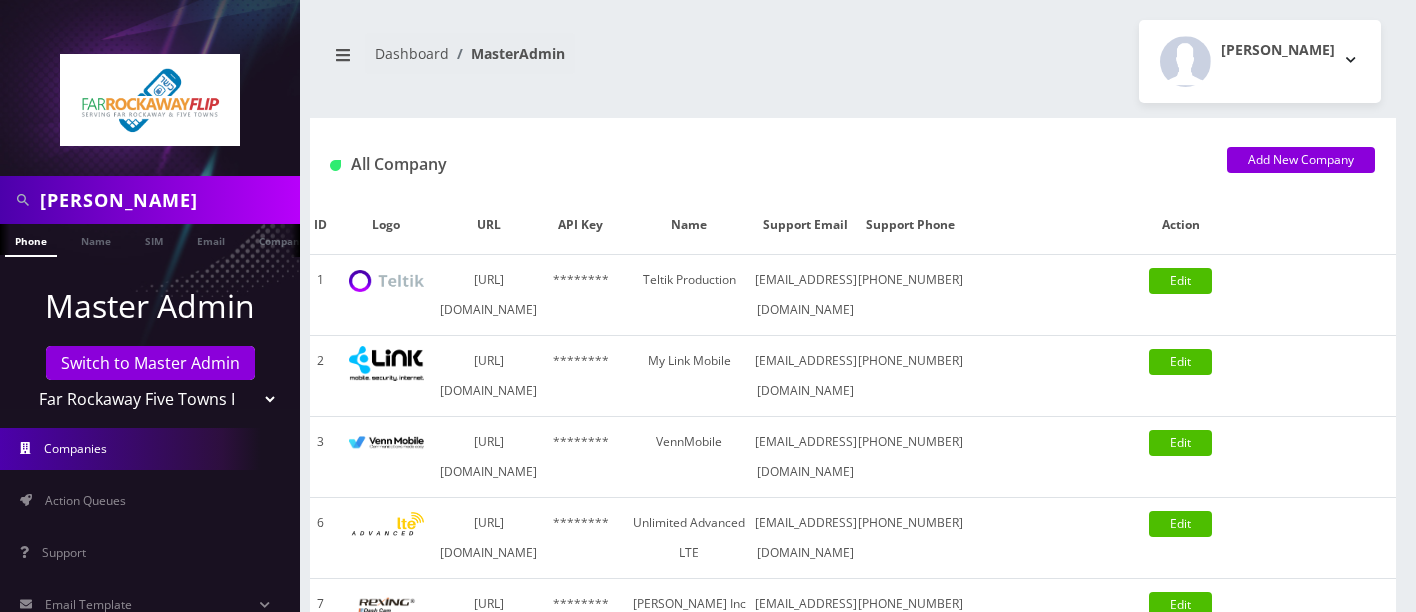 scroll, scrollTop: 0, scrollLeft: 0, axis: both 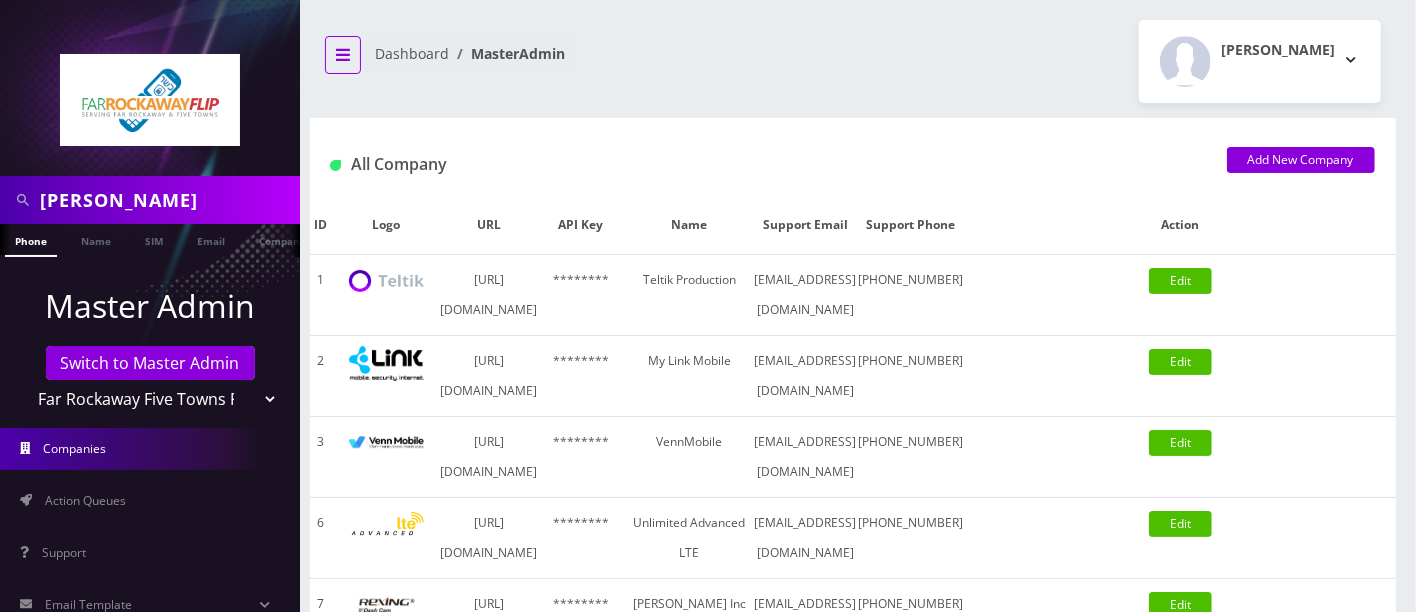 click at bounding box center (343, 55) 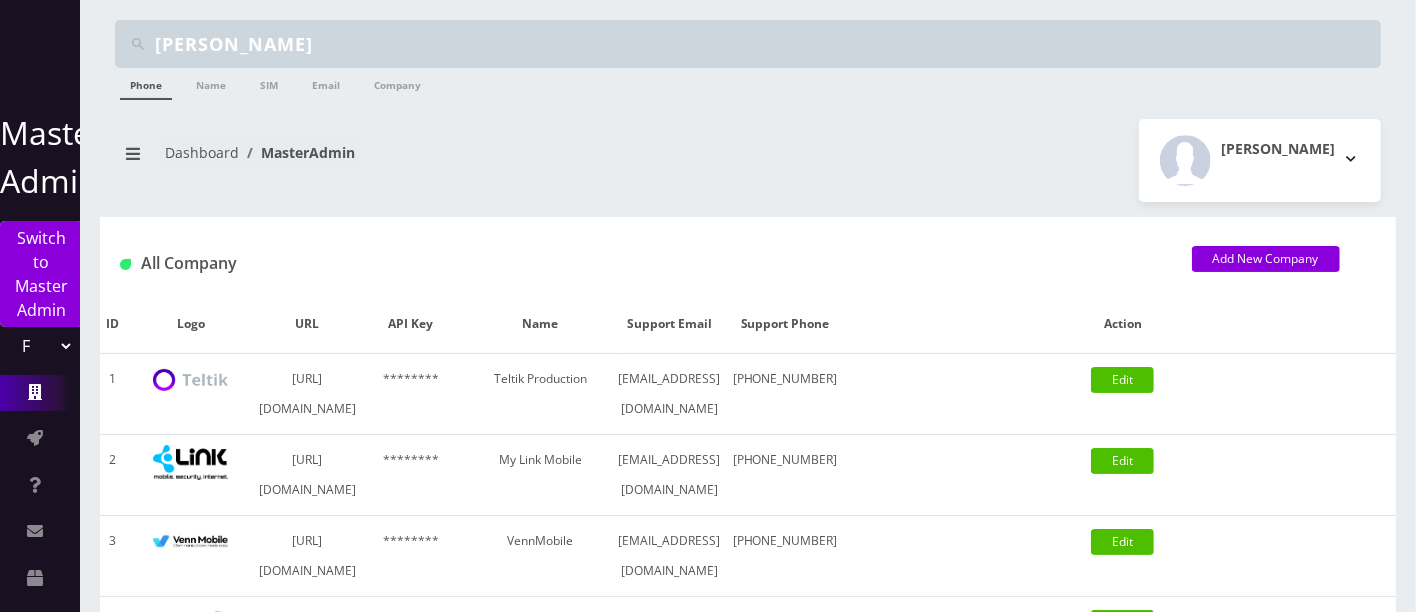drag, startPoint x: 414, startPoint y: 50, endPoint x: 0, endPoint y: -5, distance: 417.6374 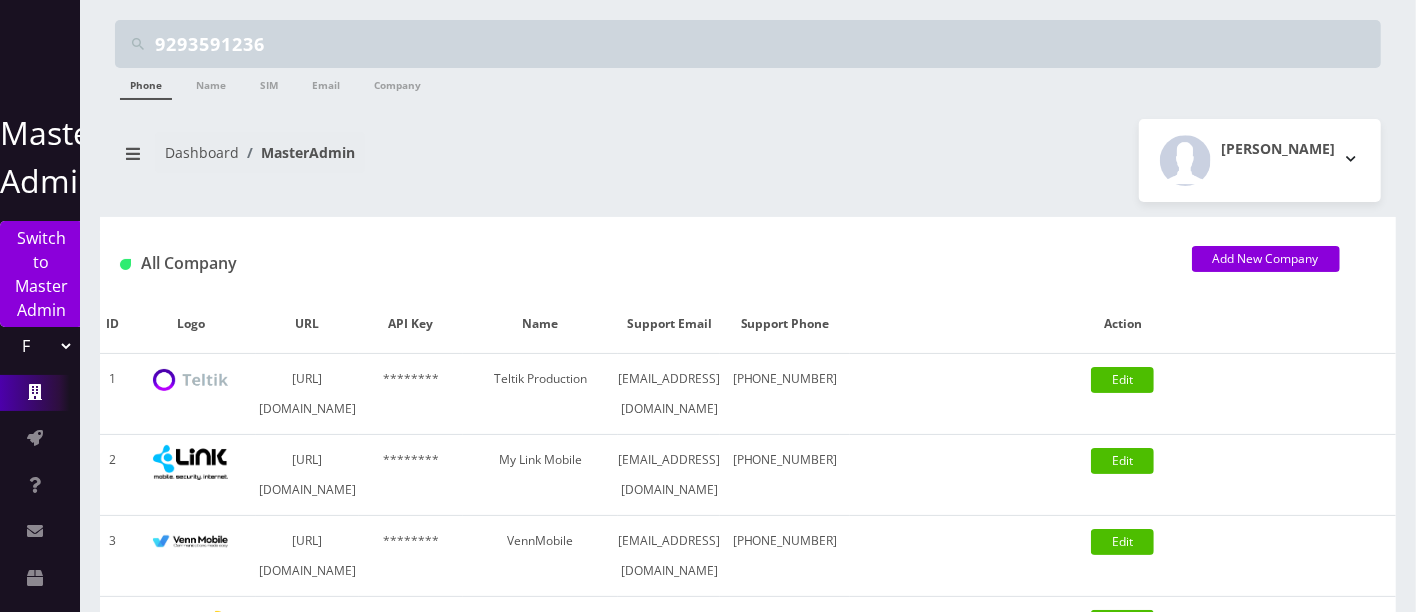 type on "9293591236" 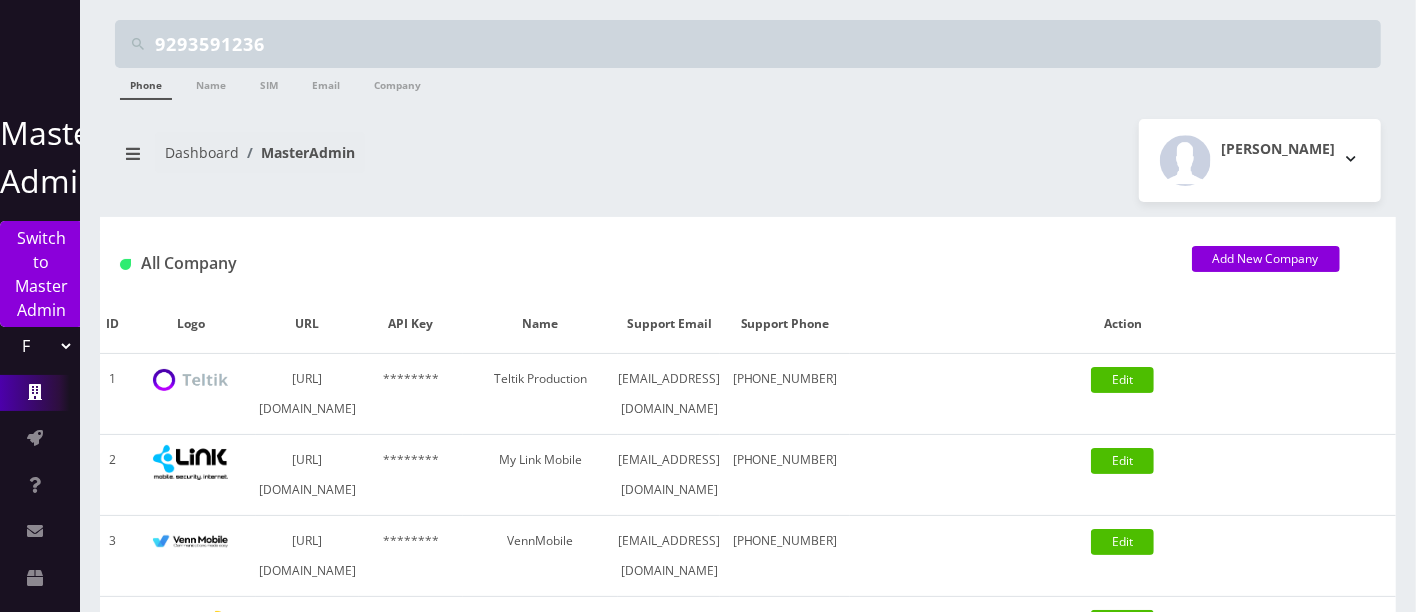 click on "Phone" at bounding box center [146, 84] 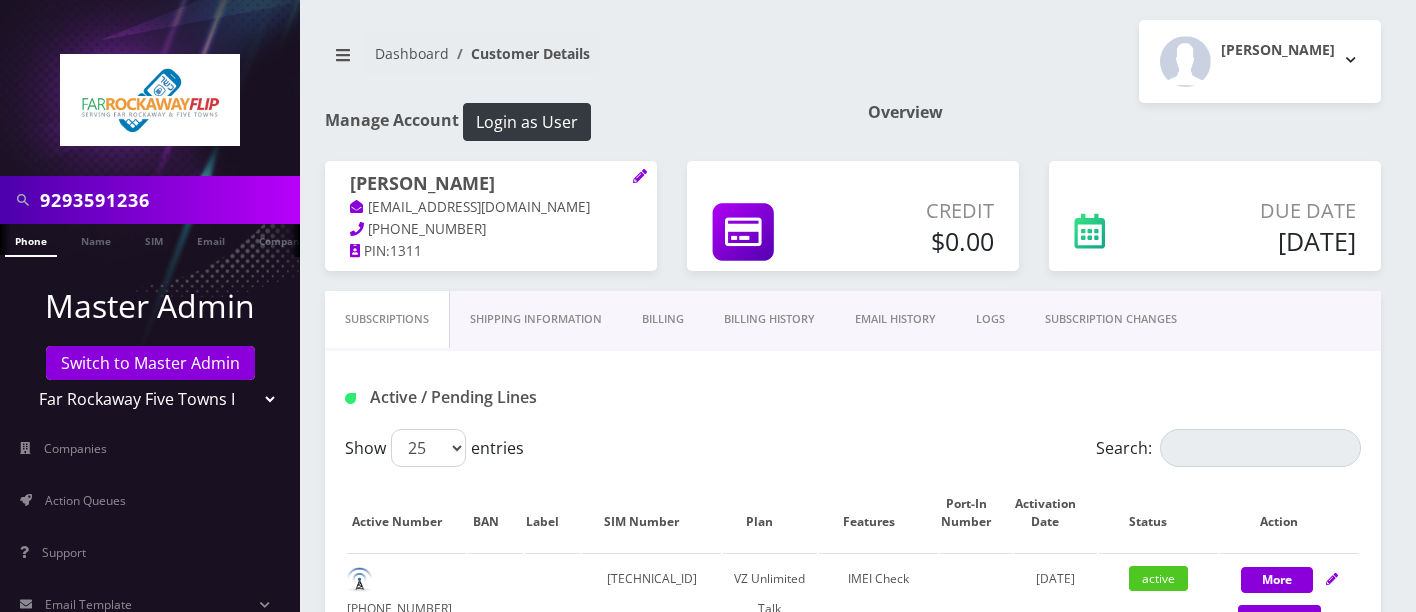 scroll, scrollTop: 0, scrollLeft: 0, axis: both 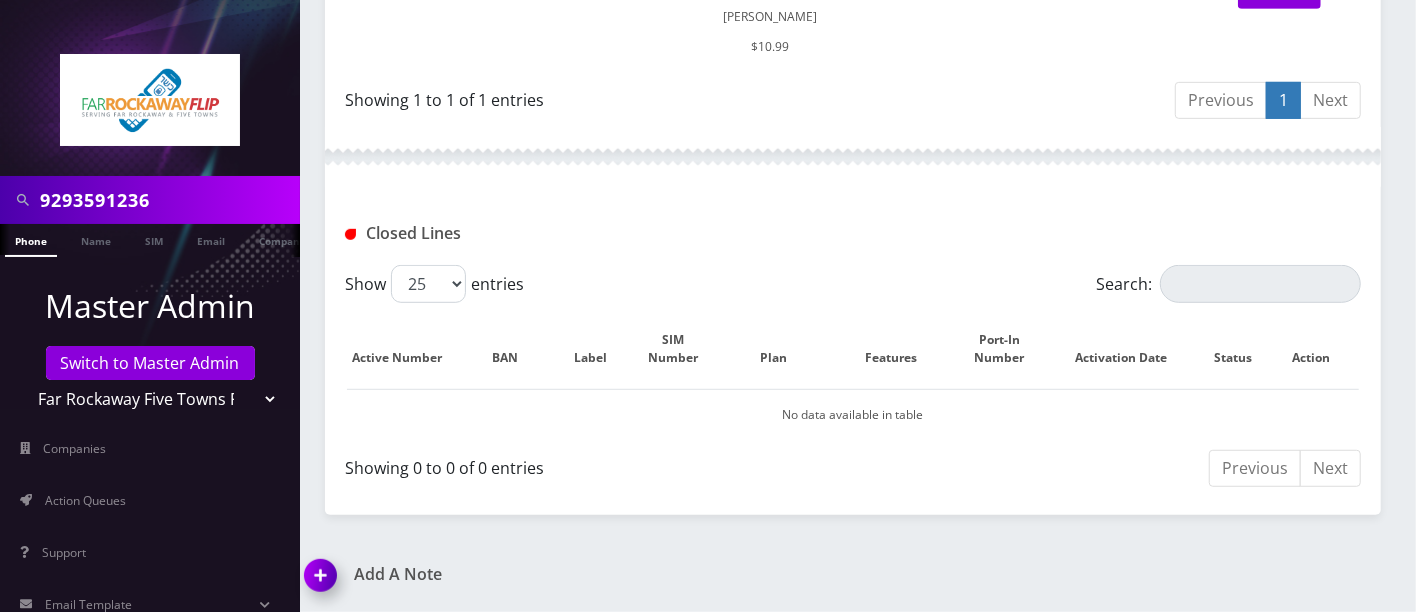click at bounding box center [324, 582] 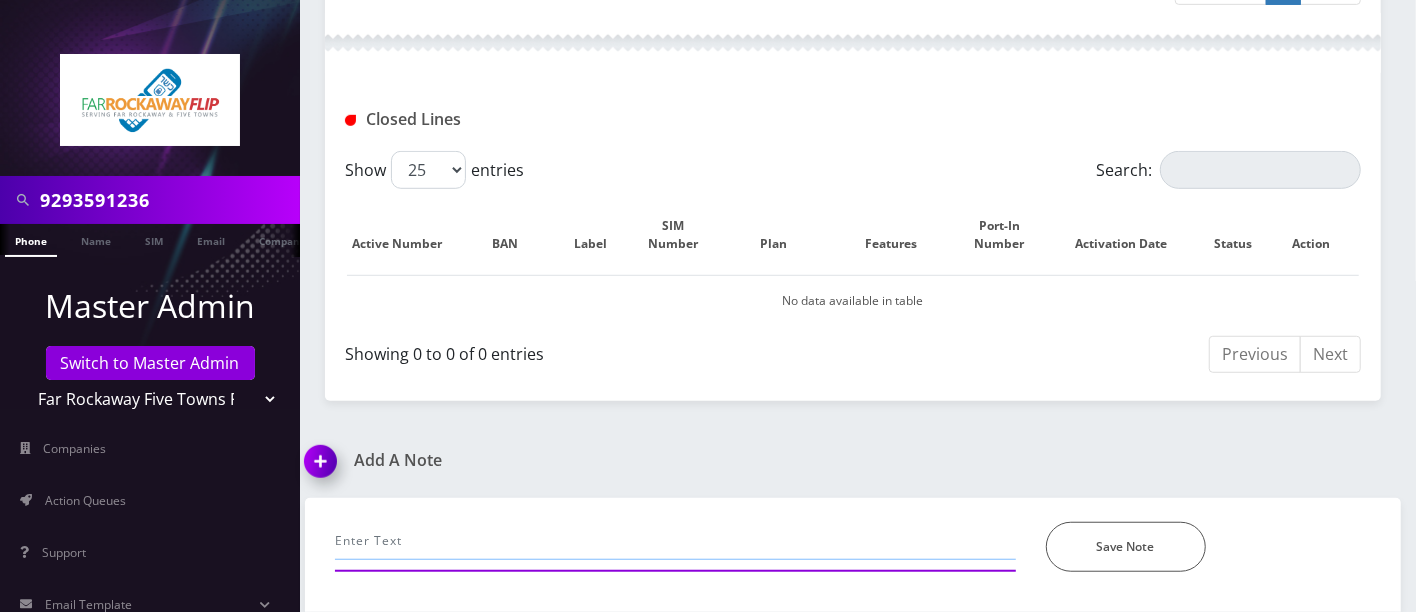 click at bounding box center (675, 541) 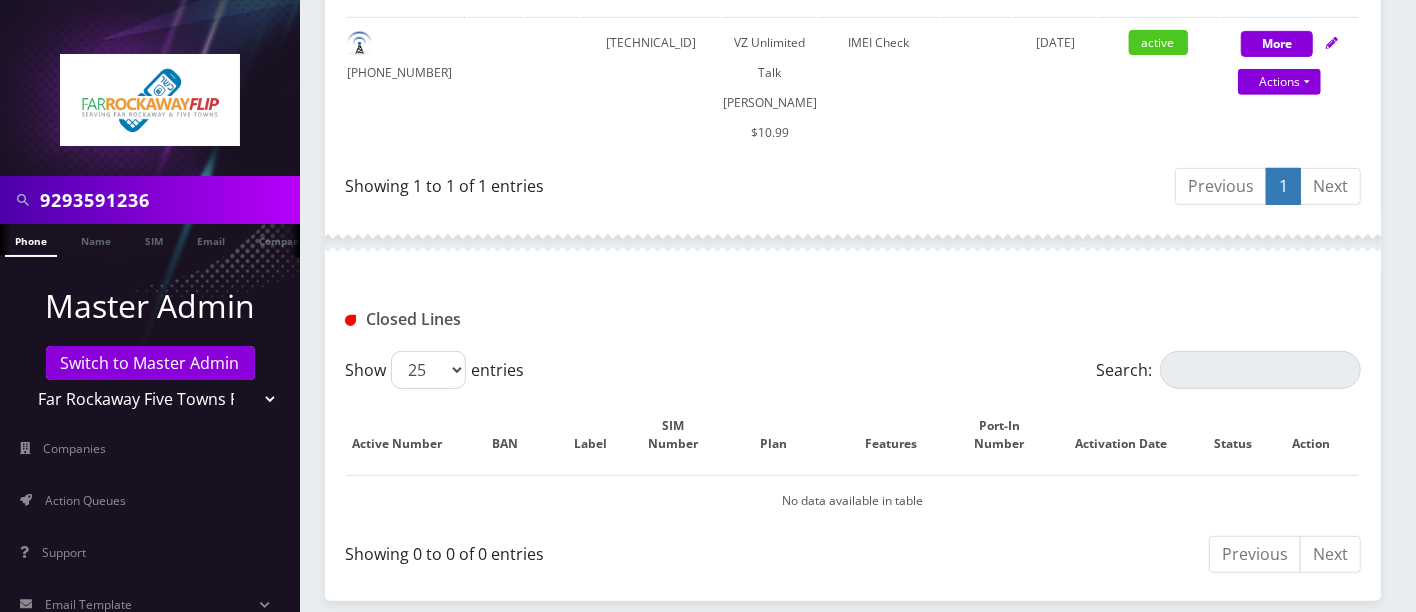 scroll, scrollTop: 0, scrollLeft: 0, axis: both 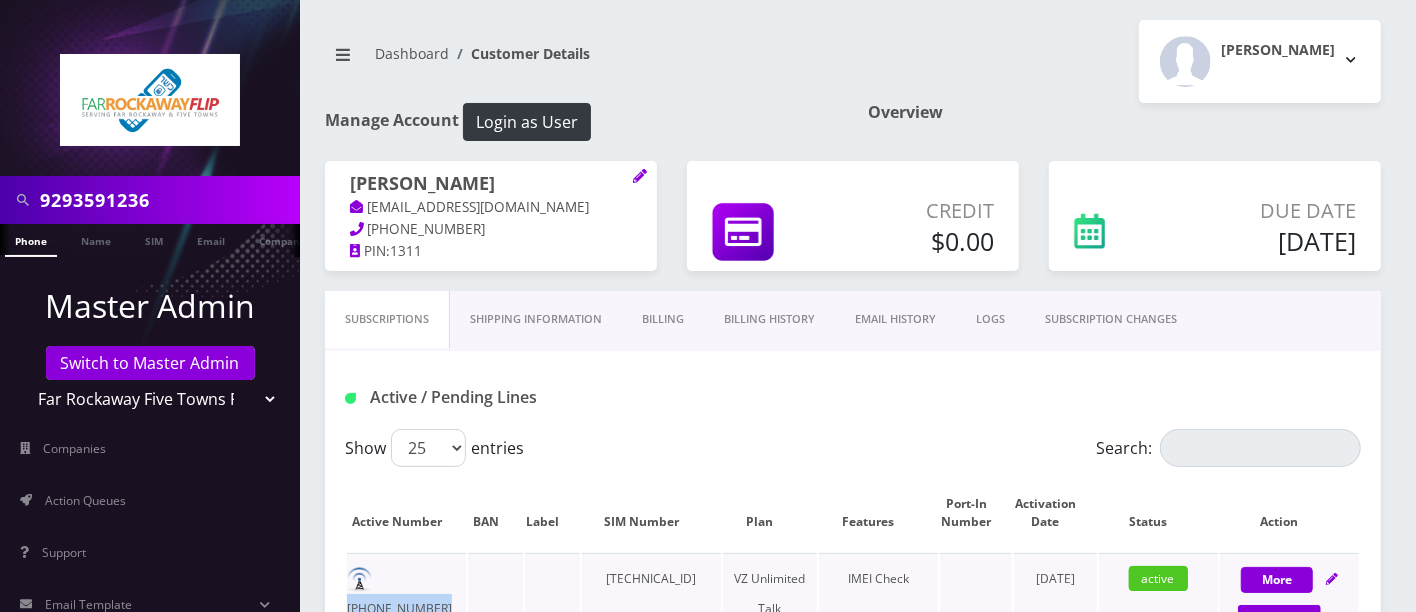 drag, startPoint x: 468, startPoint y: 574, endPoint x: 397, endPoint y: 576, distance: 71.02816 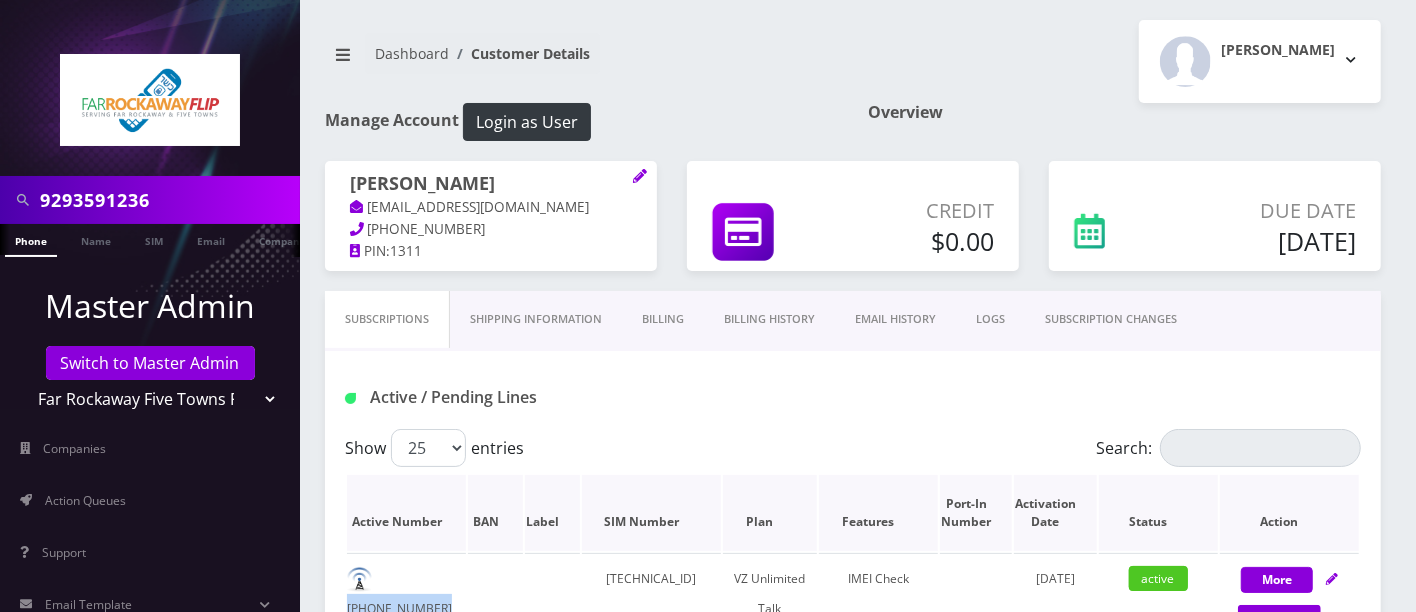 copy on "[PHONE_NUMBER]" 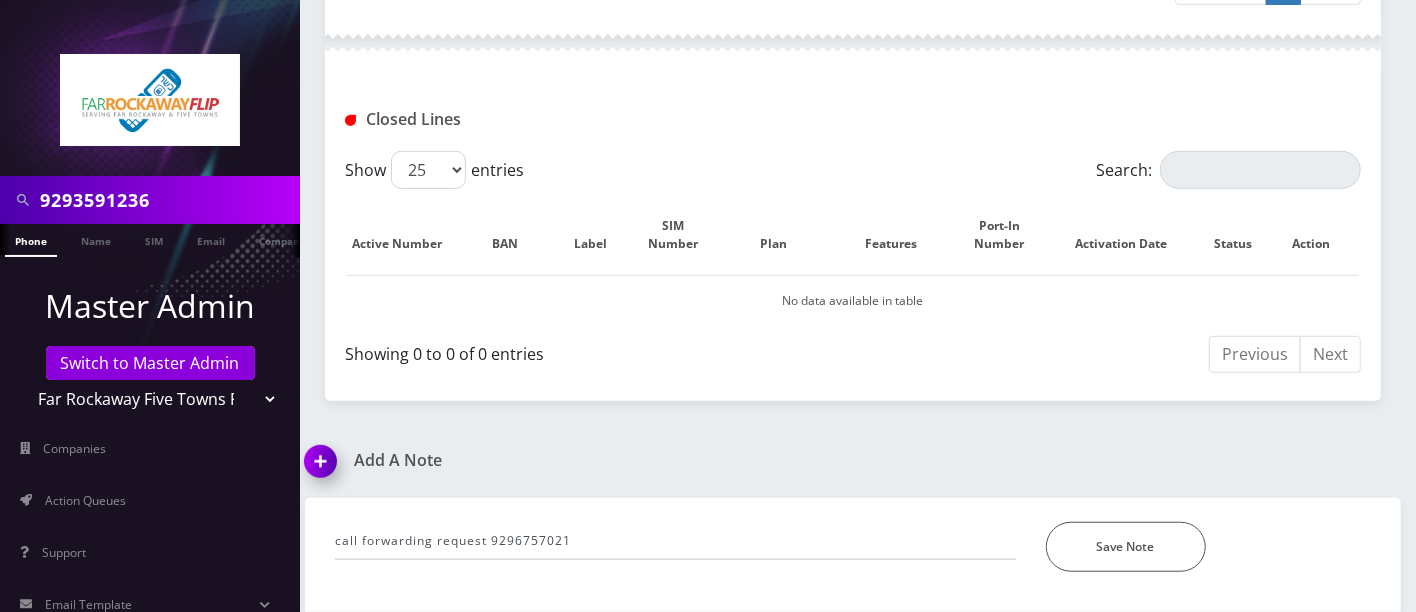 scroll, scrollTop: 759, scrollLeft: 0, axis: vertical 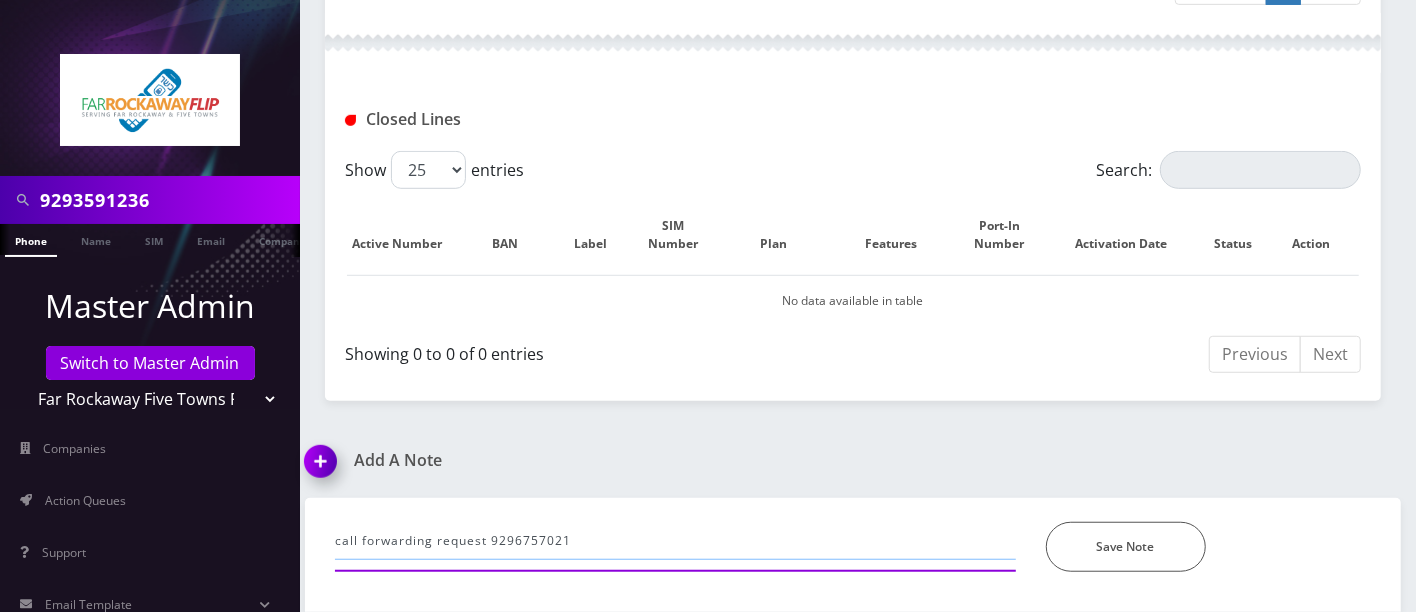 click on "call forwarding request 9296757021" at bounding box center [675, 541] 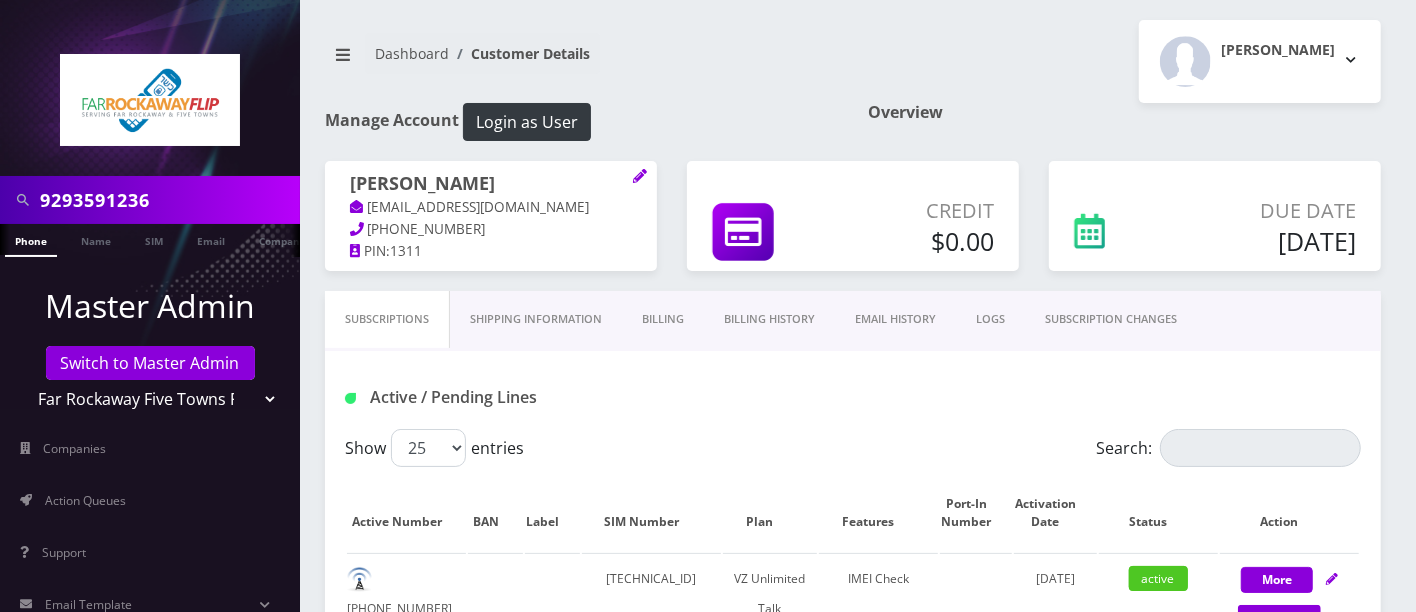scroll, scrollTop: 759, scrollLeft: 0, axis: vertical 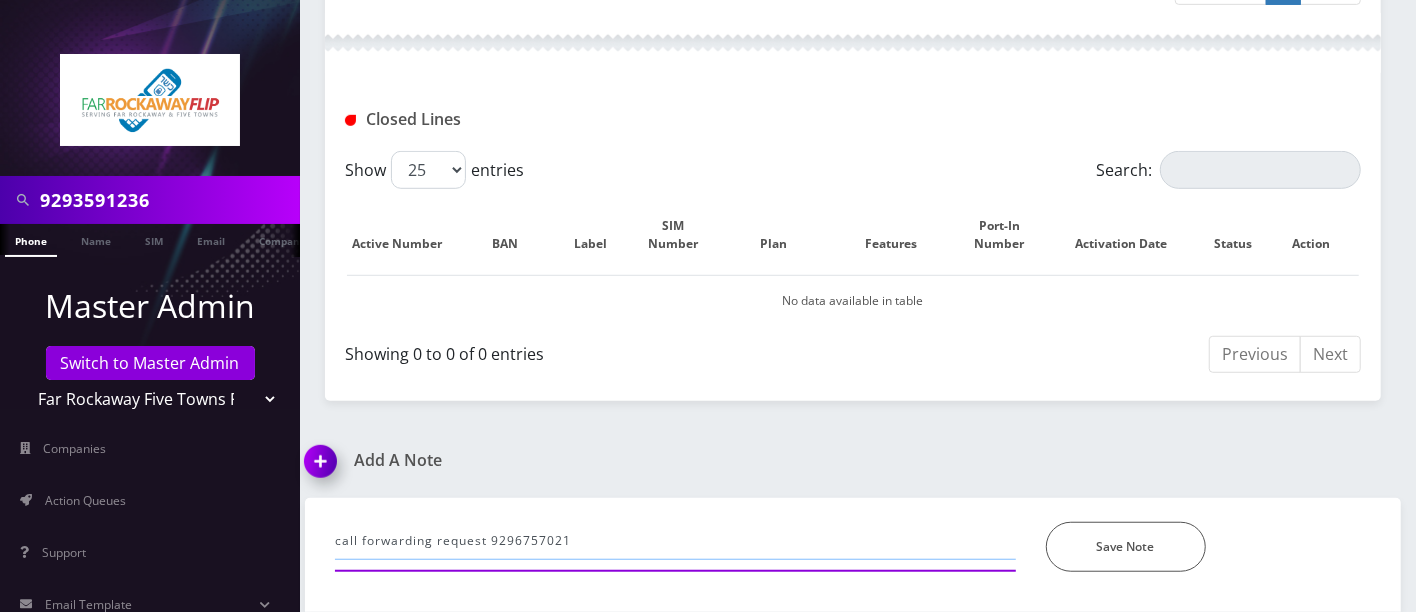 click on "call forwarding request 9296757021" at bounding box center [675, 541] 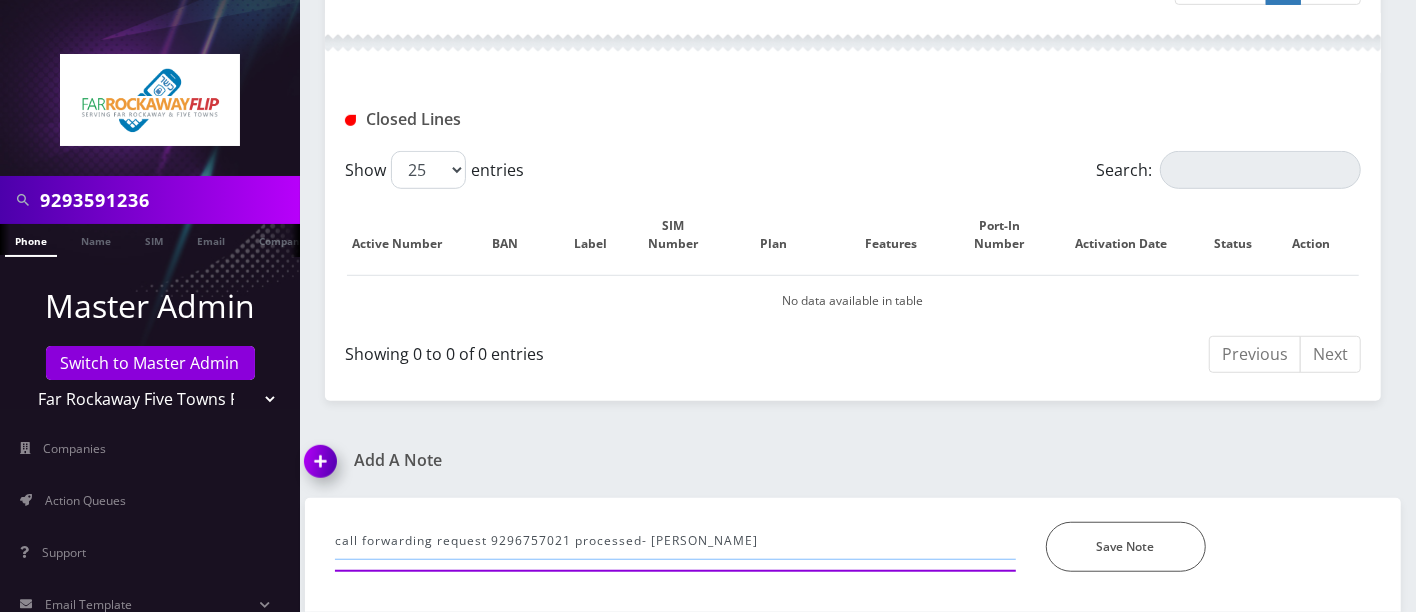 type on "call forwarding request 9296757021 processed- [PERSON_NAME]" 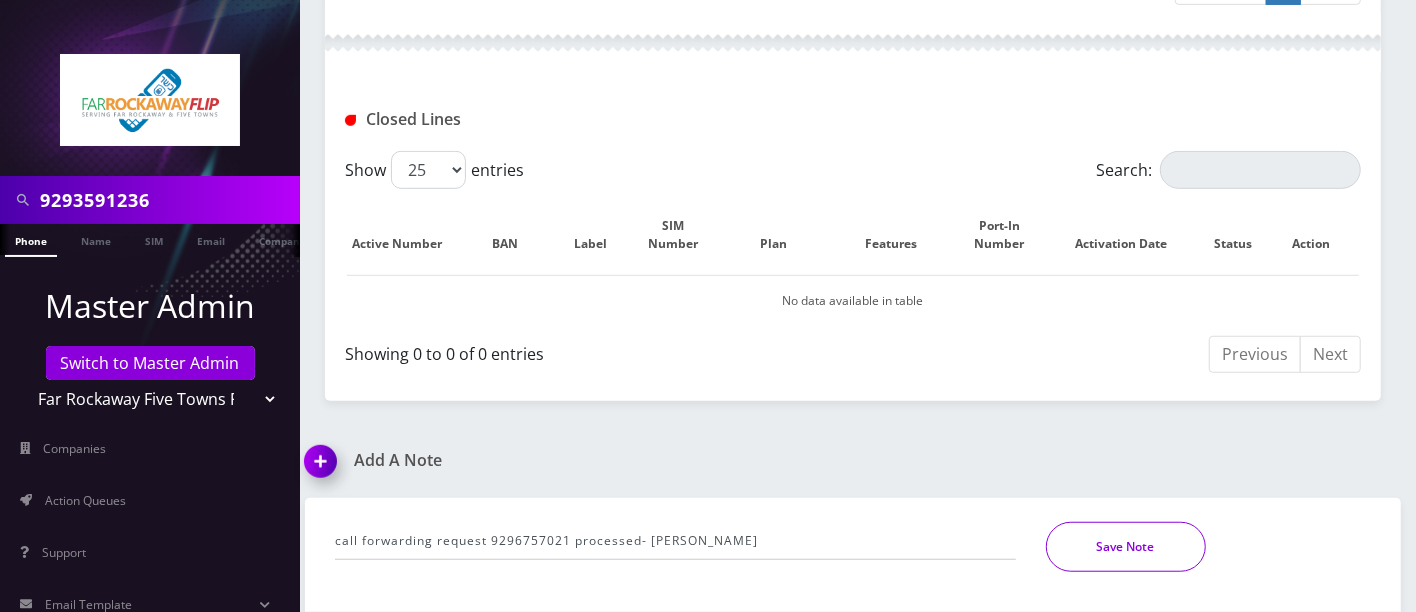 click on "Save Note" at bounding box center (1126, 547) 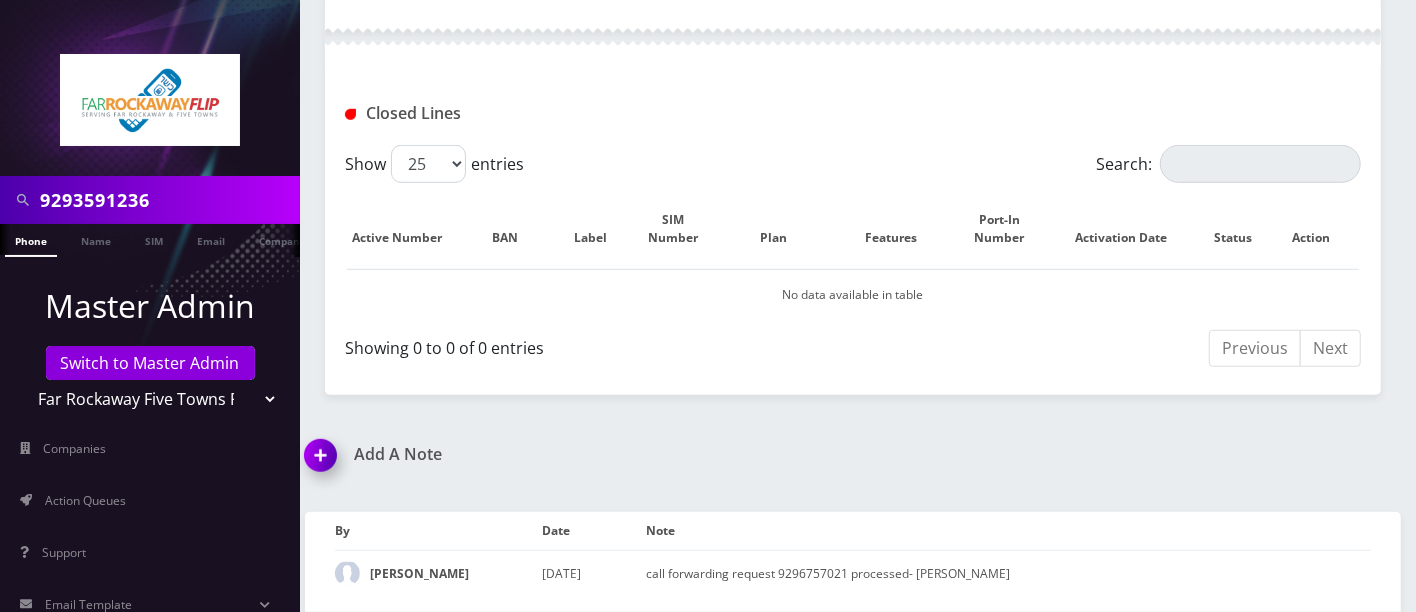 scroll, scrollTop: 765, scrollLeft: 0, axis: vertical 